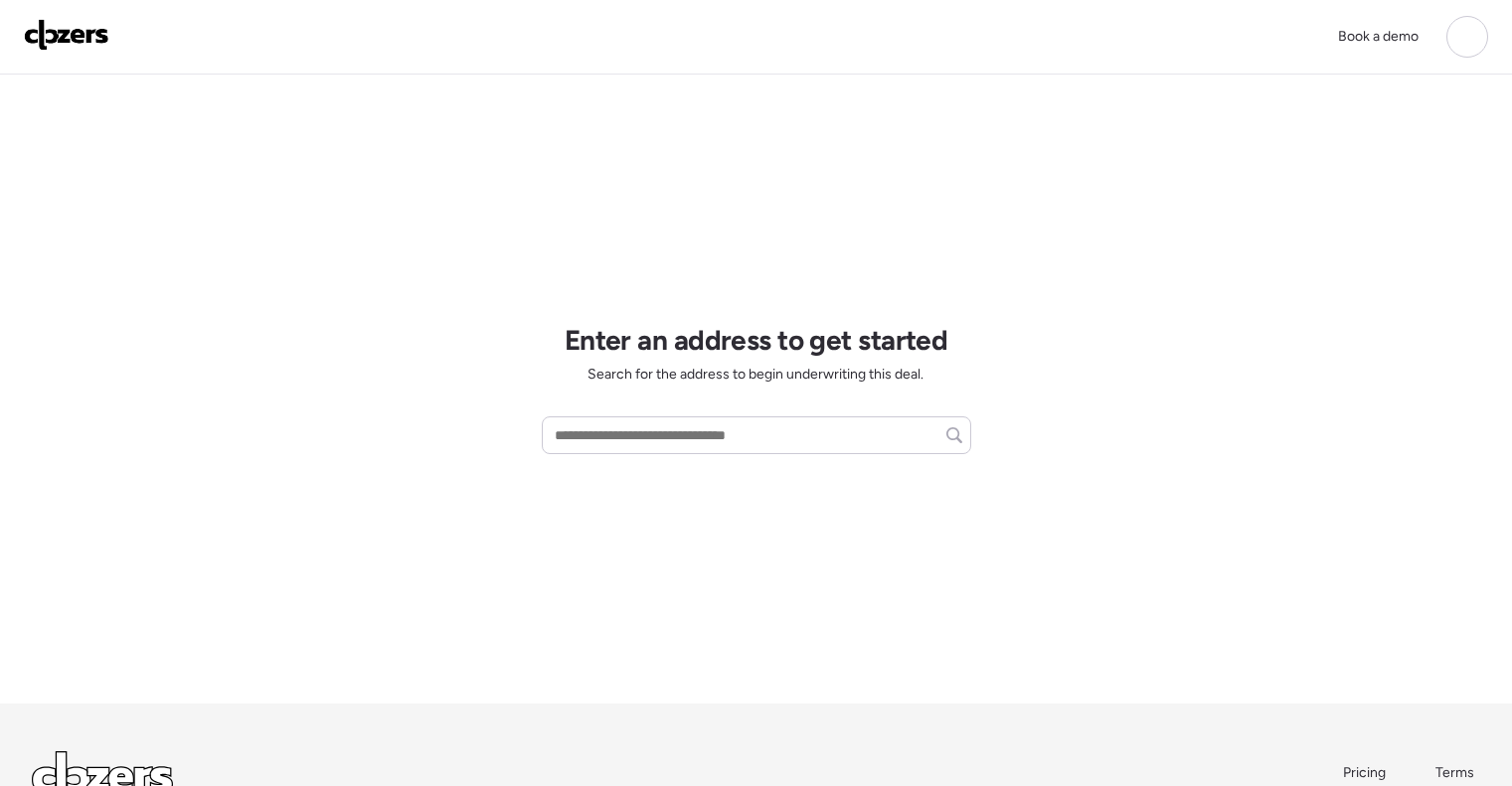 scroll, scrollTop: 0, scrollLeft: 0, axis: both 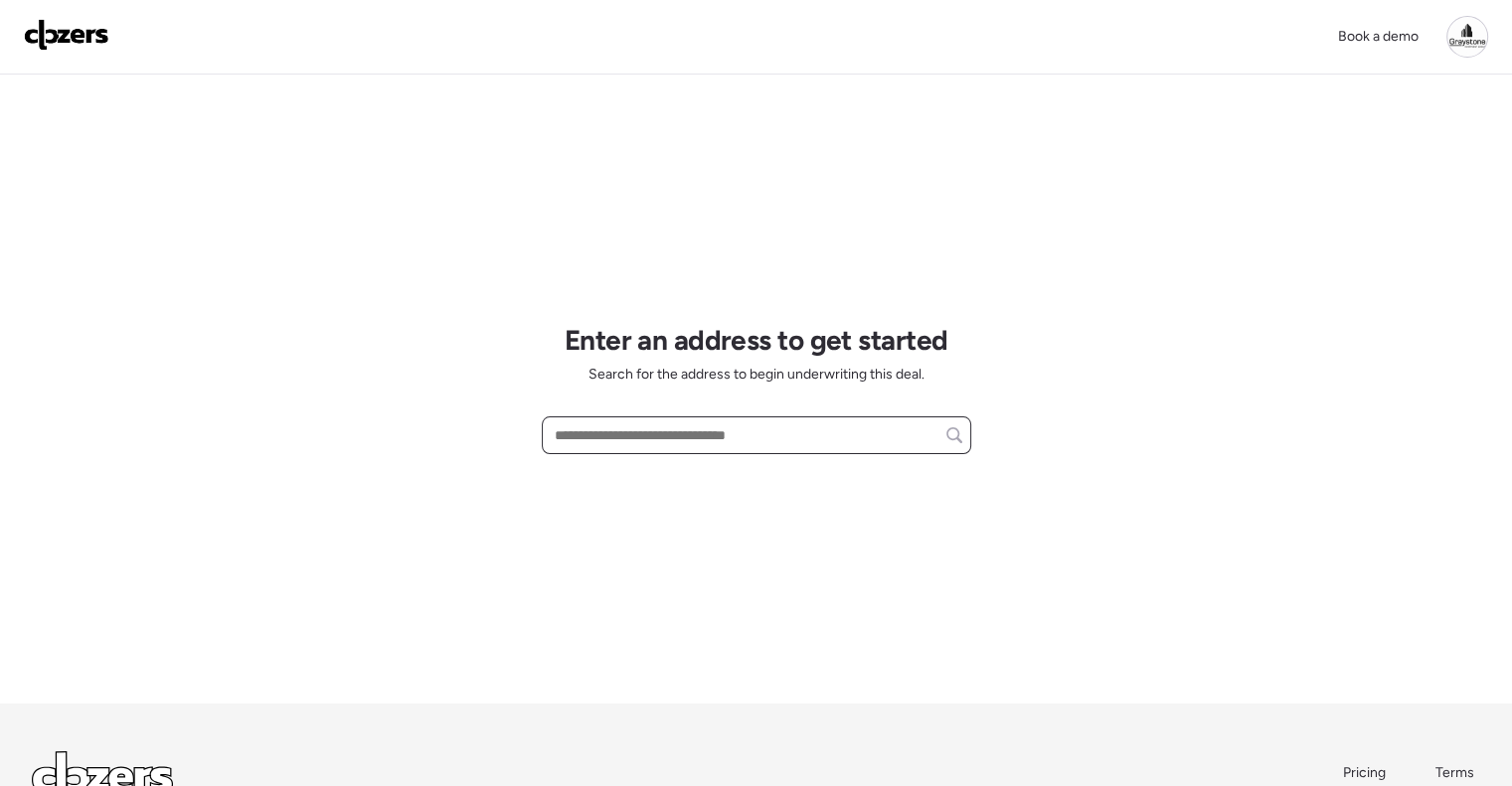 click at bounding box center [756, 435] 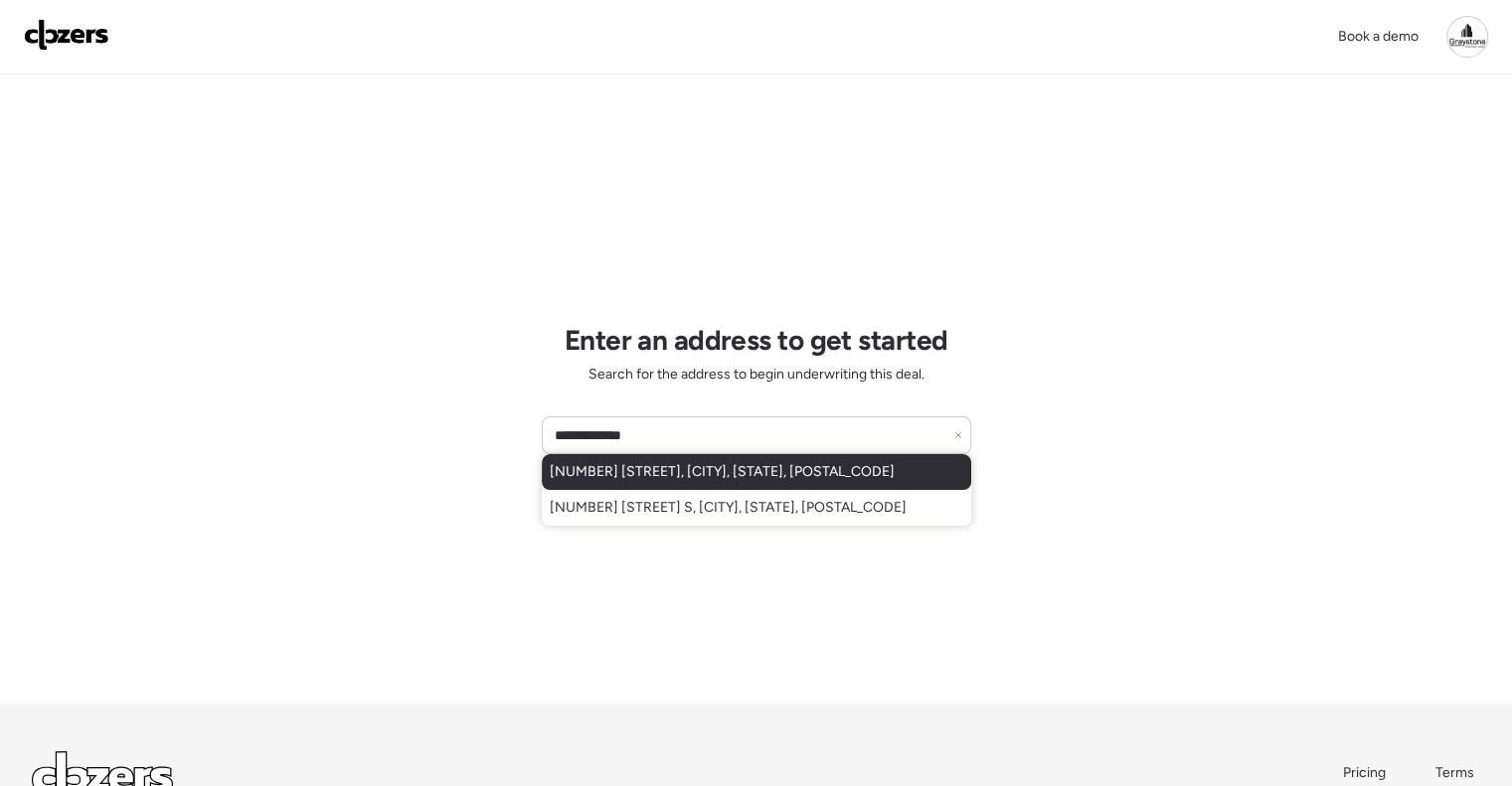 click on "[NUMBER] [STREET], [CITY], [STATE], [POSTAL_CODE]" at bounding box center (722, 472) 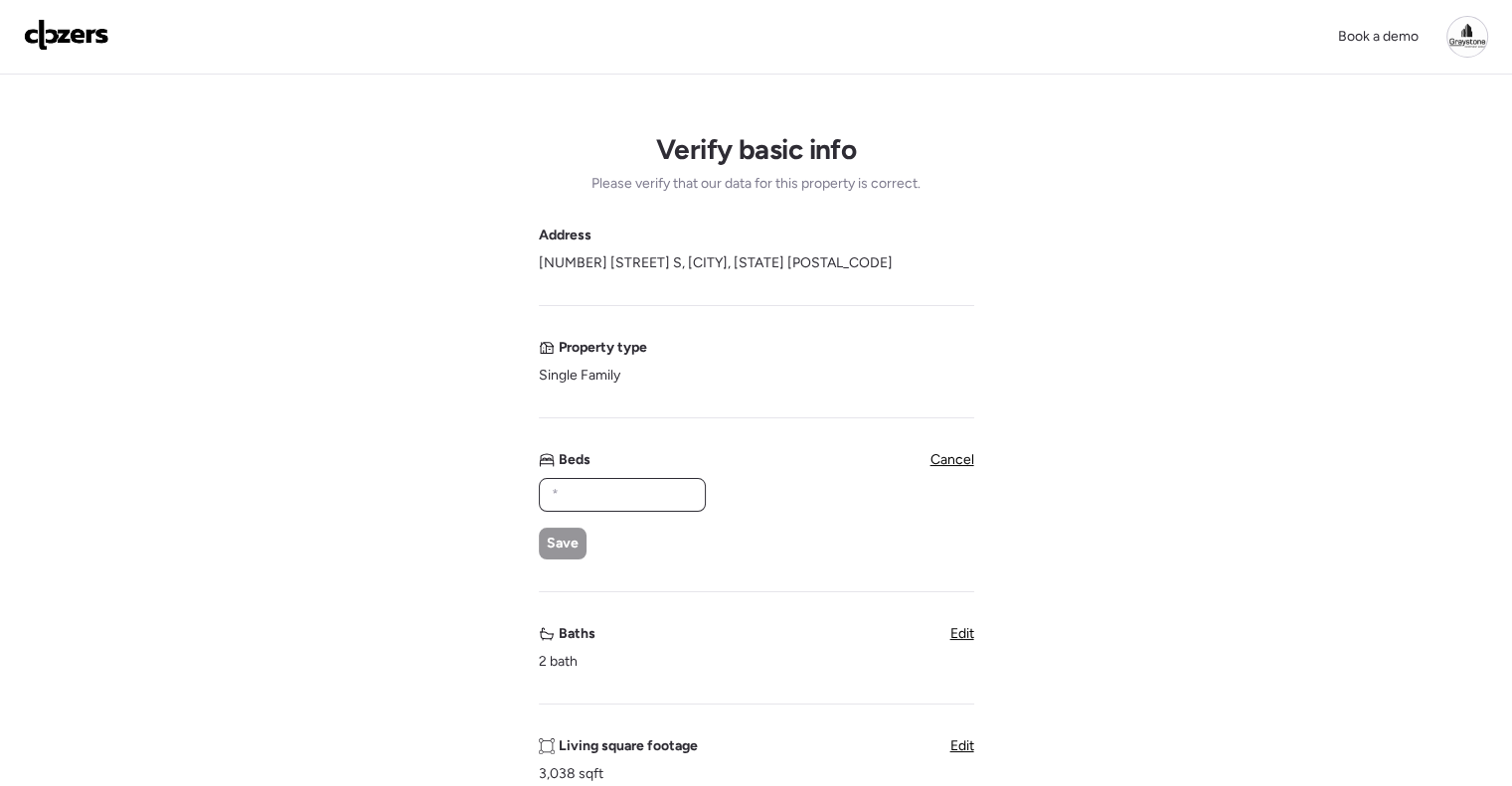 click at bounding box center [622, 495] 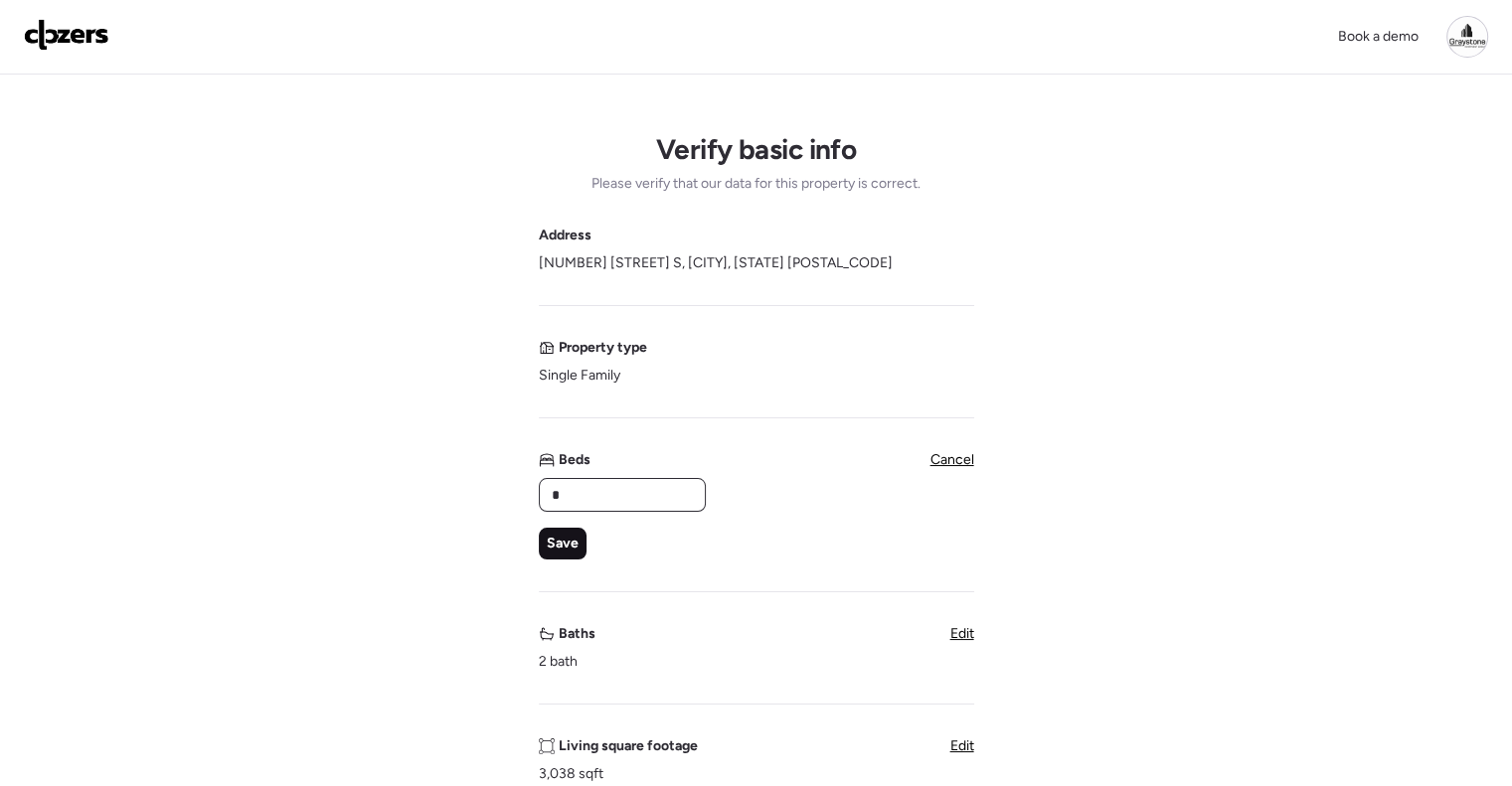 type on "*" 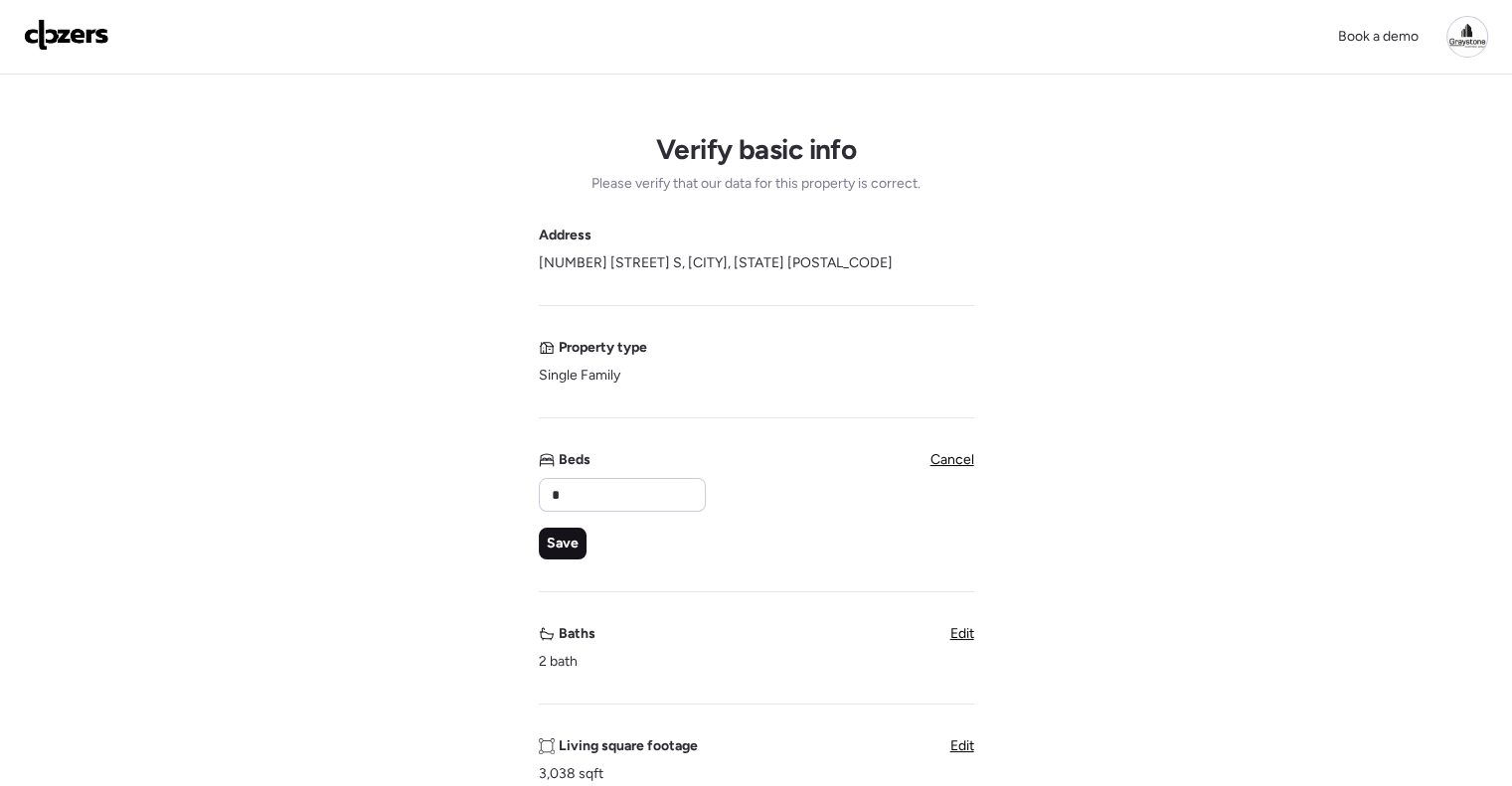 click on "Save" at bounding box center (563, 544) 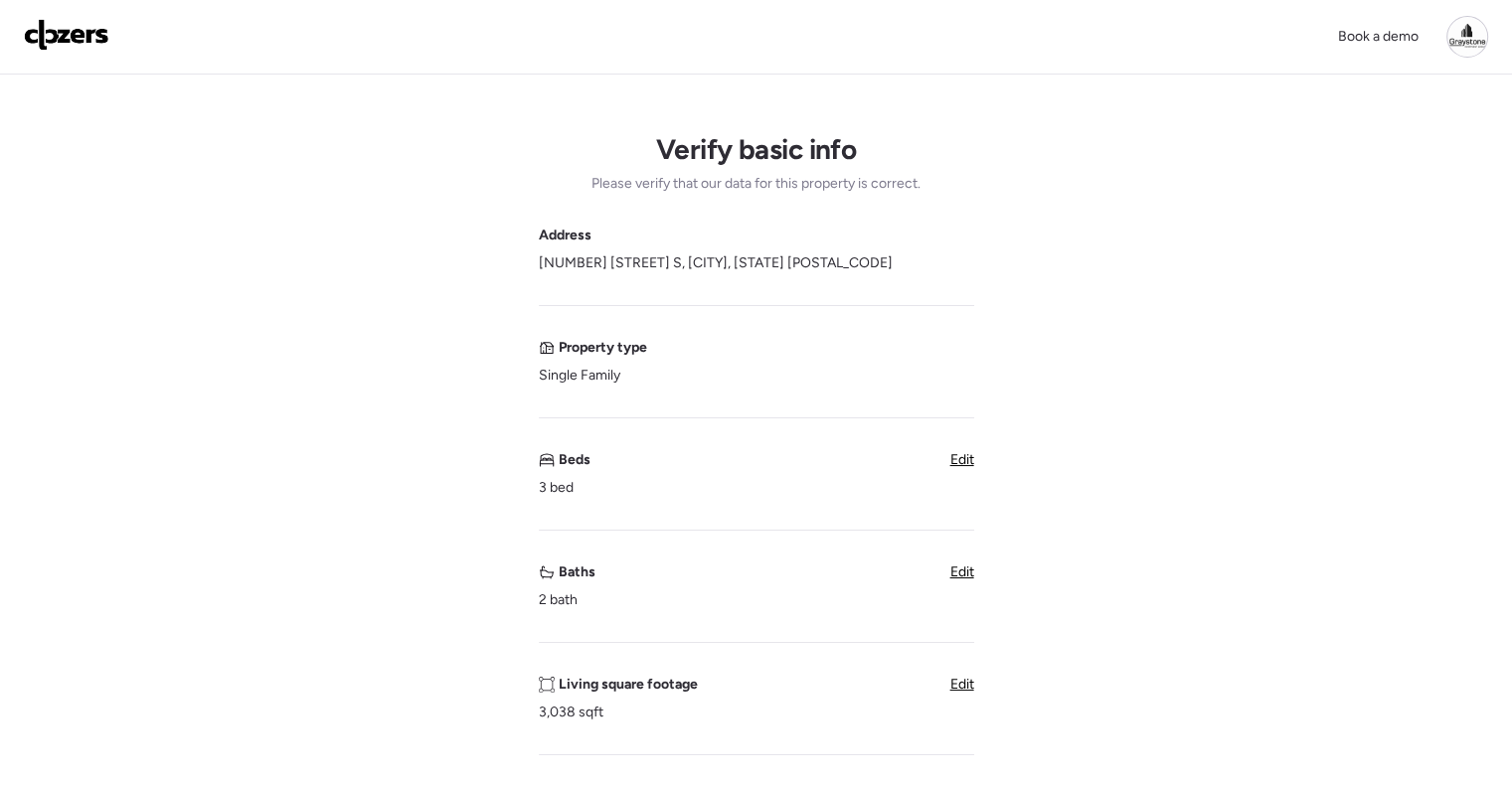 scroll, scrollTop: 99, scrollLeft: 0, axis: vertical 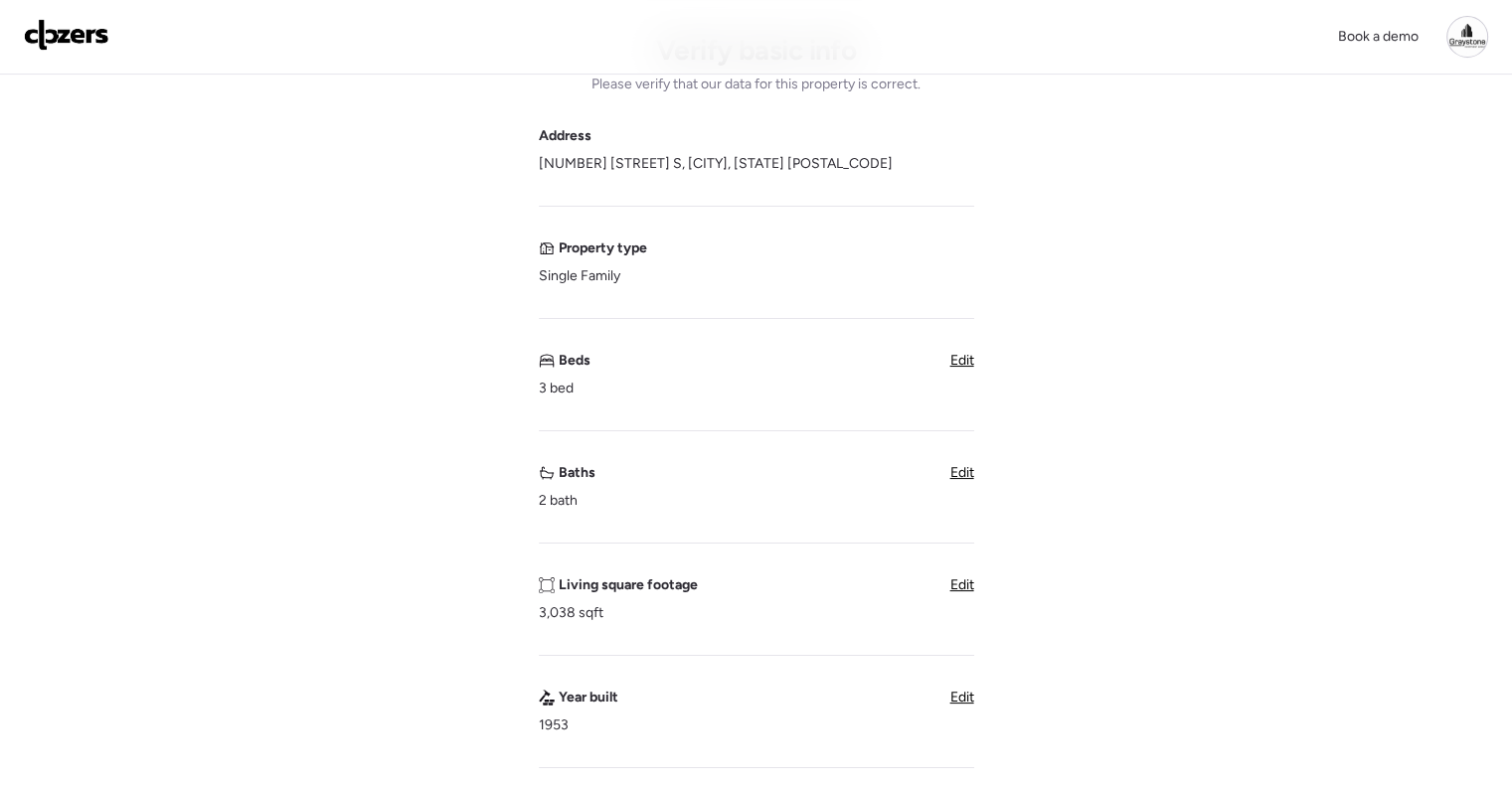 click on "Edit" at bounding box center (962, 584) 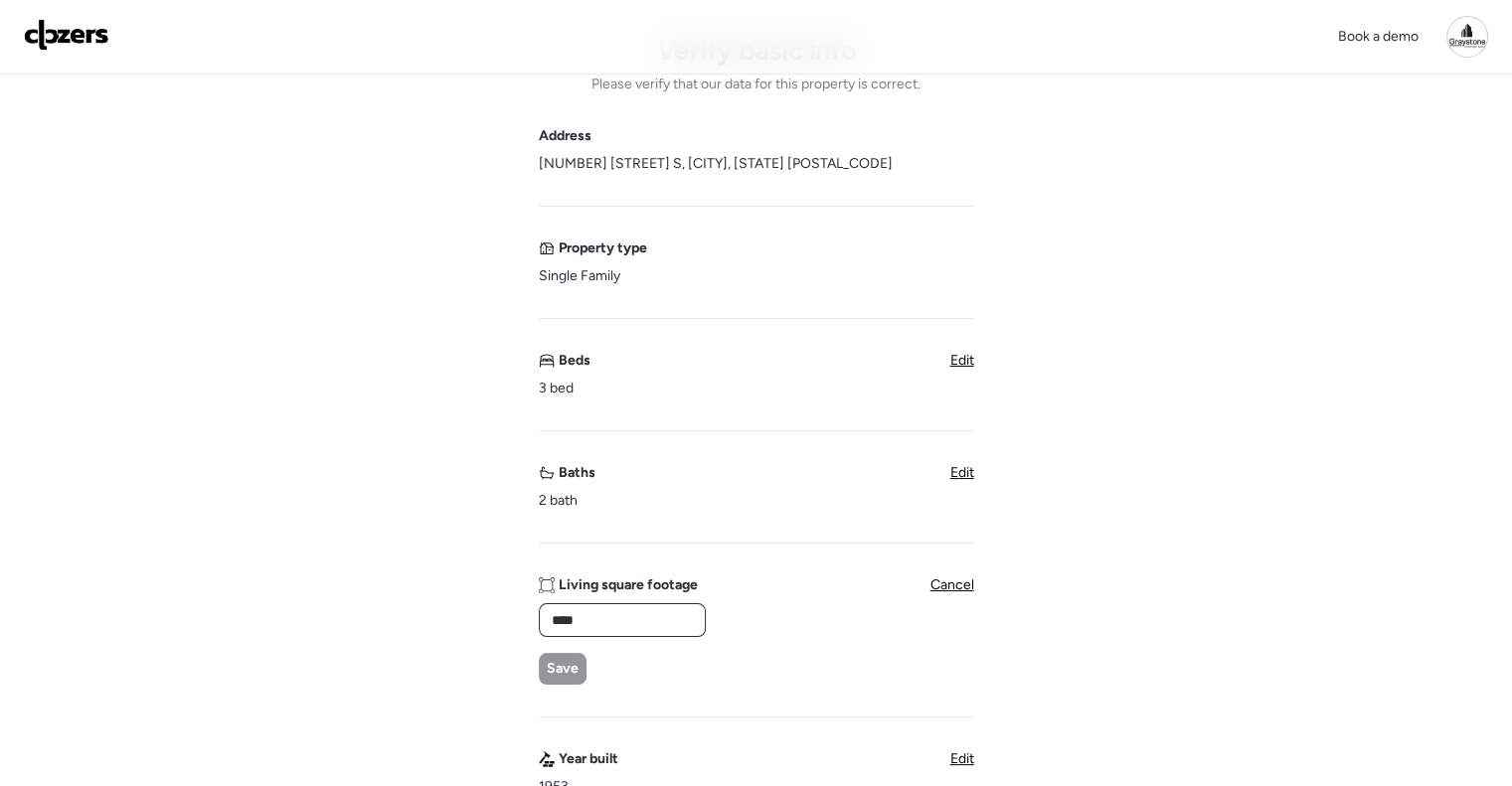 drag, startPoint x: 604, startPoint y: 613, endPoint x: 500, endPoint y: 612, distance: 104.00481 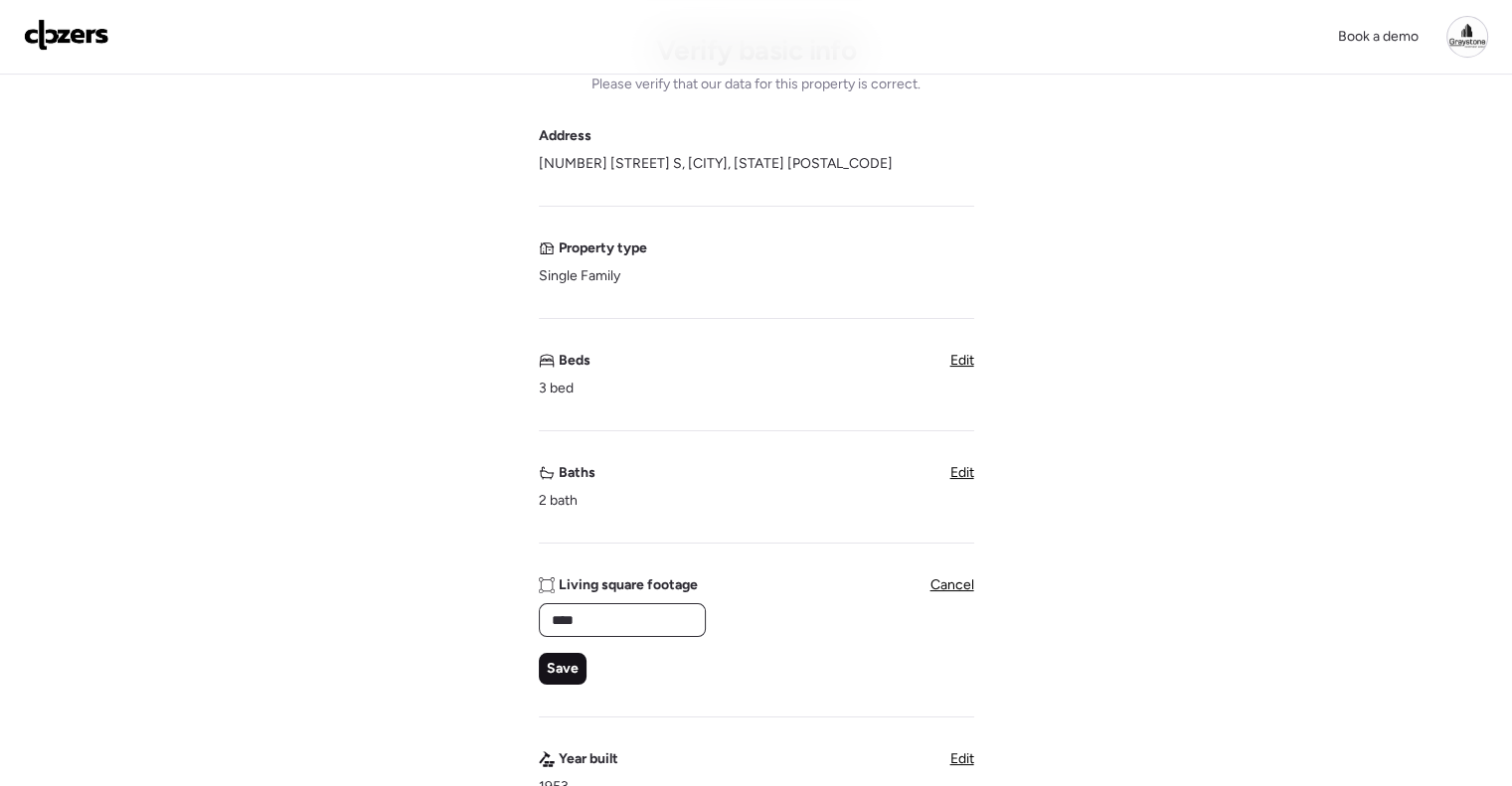 type on "****" 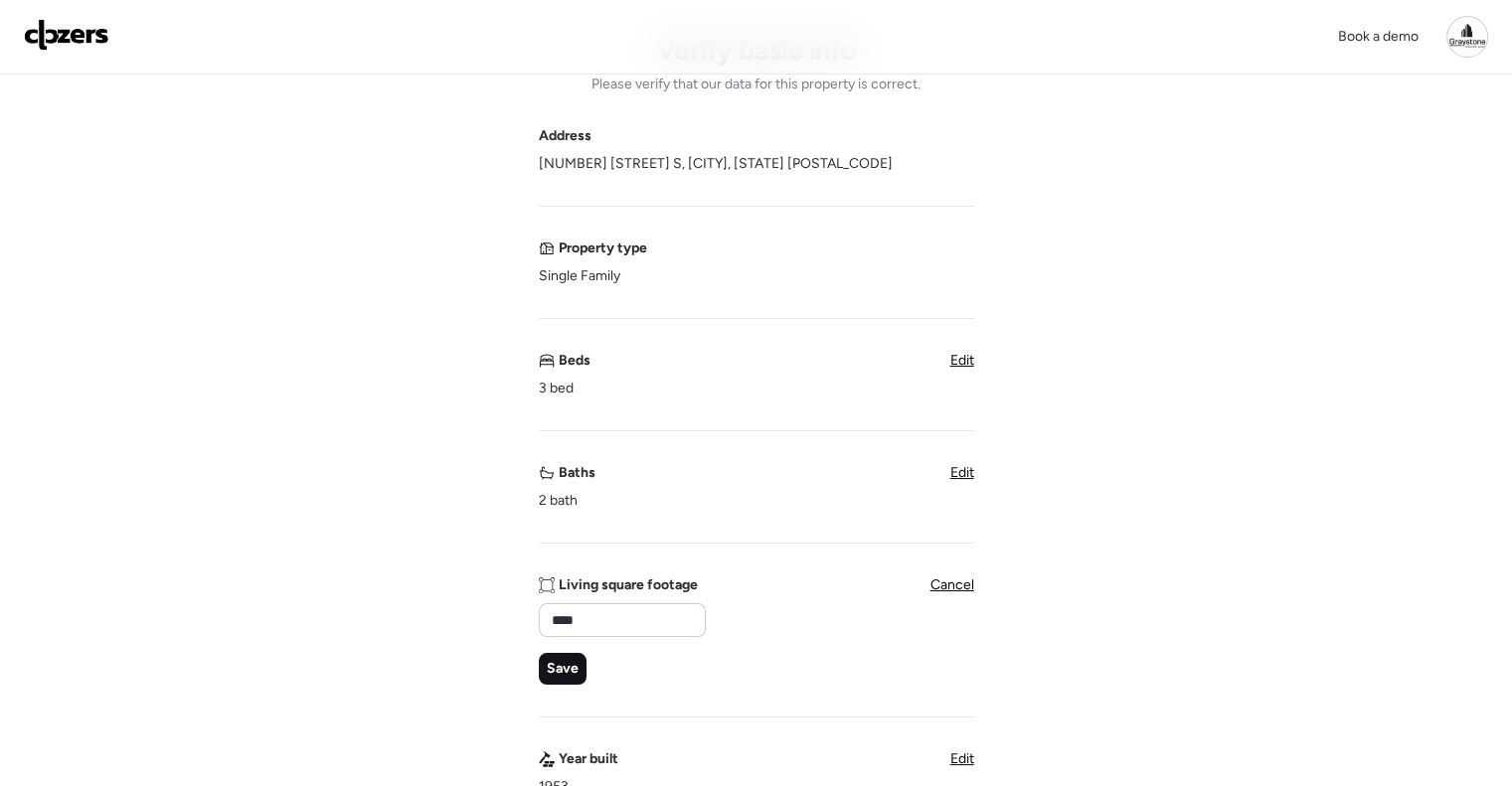 click on "Save" at bounding box center [563, 669] 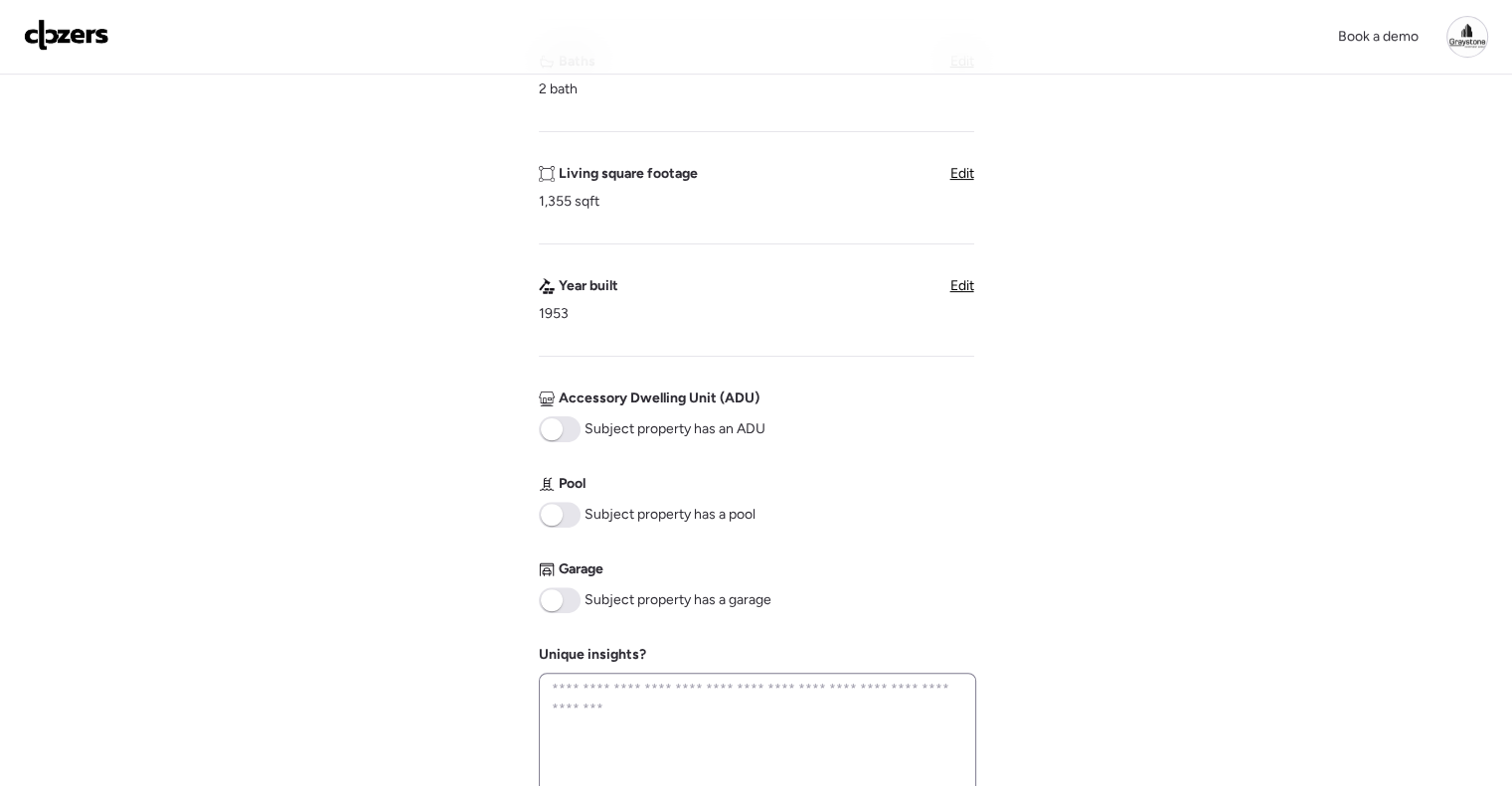 scroll, scrollTop: 596, scrollLeft: 0, axis: vertical 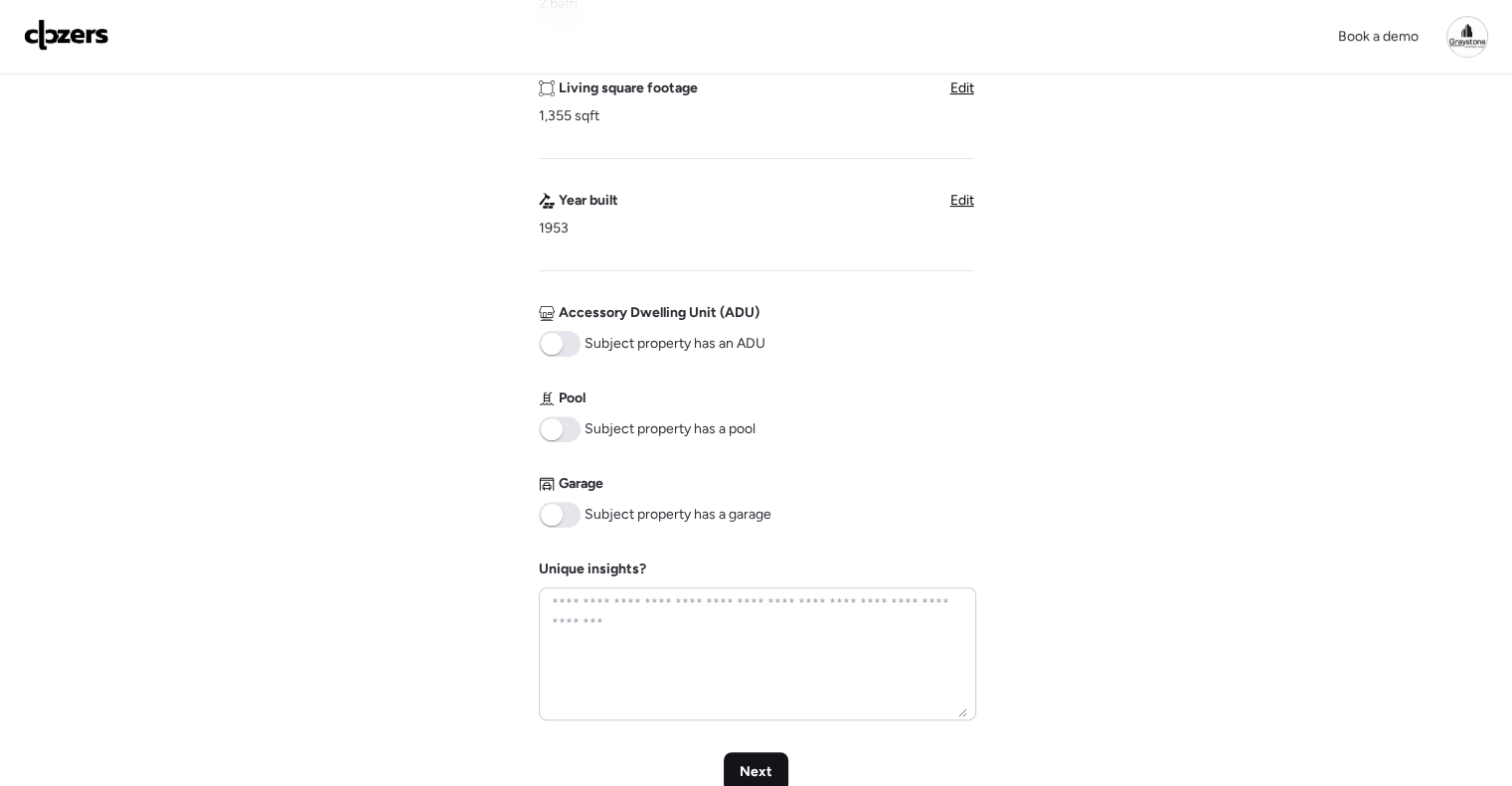 click on "Next" at bounding box center [756, 772] 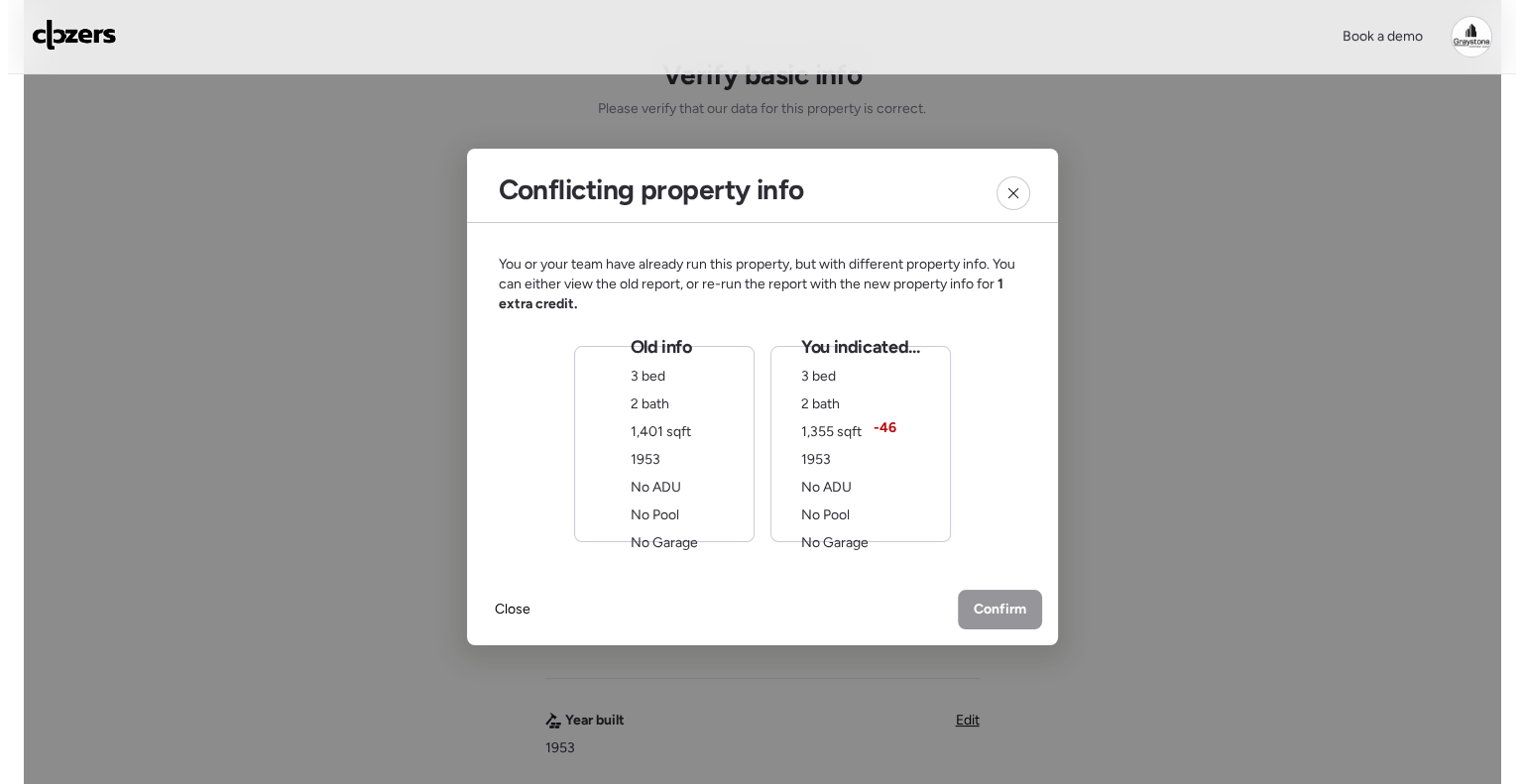 scroll, scrollTop: 0, scrollLeft: 0, axis: both 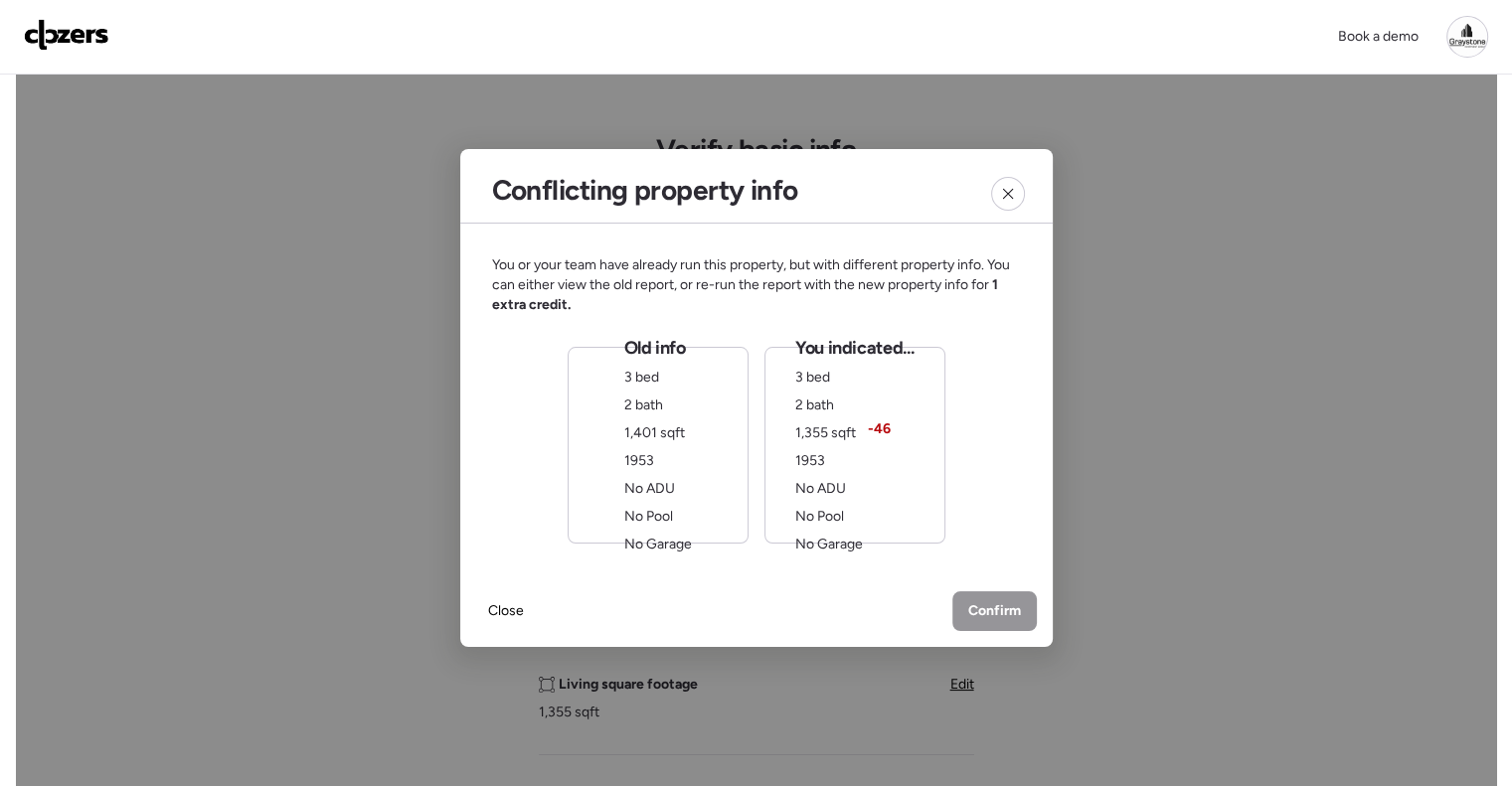 click on "You indicated... 3 bed 2 bath 1,355 sqft -46 1953 No ADU No Pool No Garage" at bounding box center [854, 445] 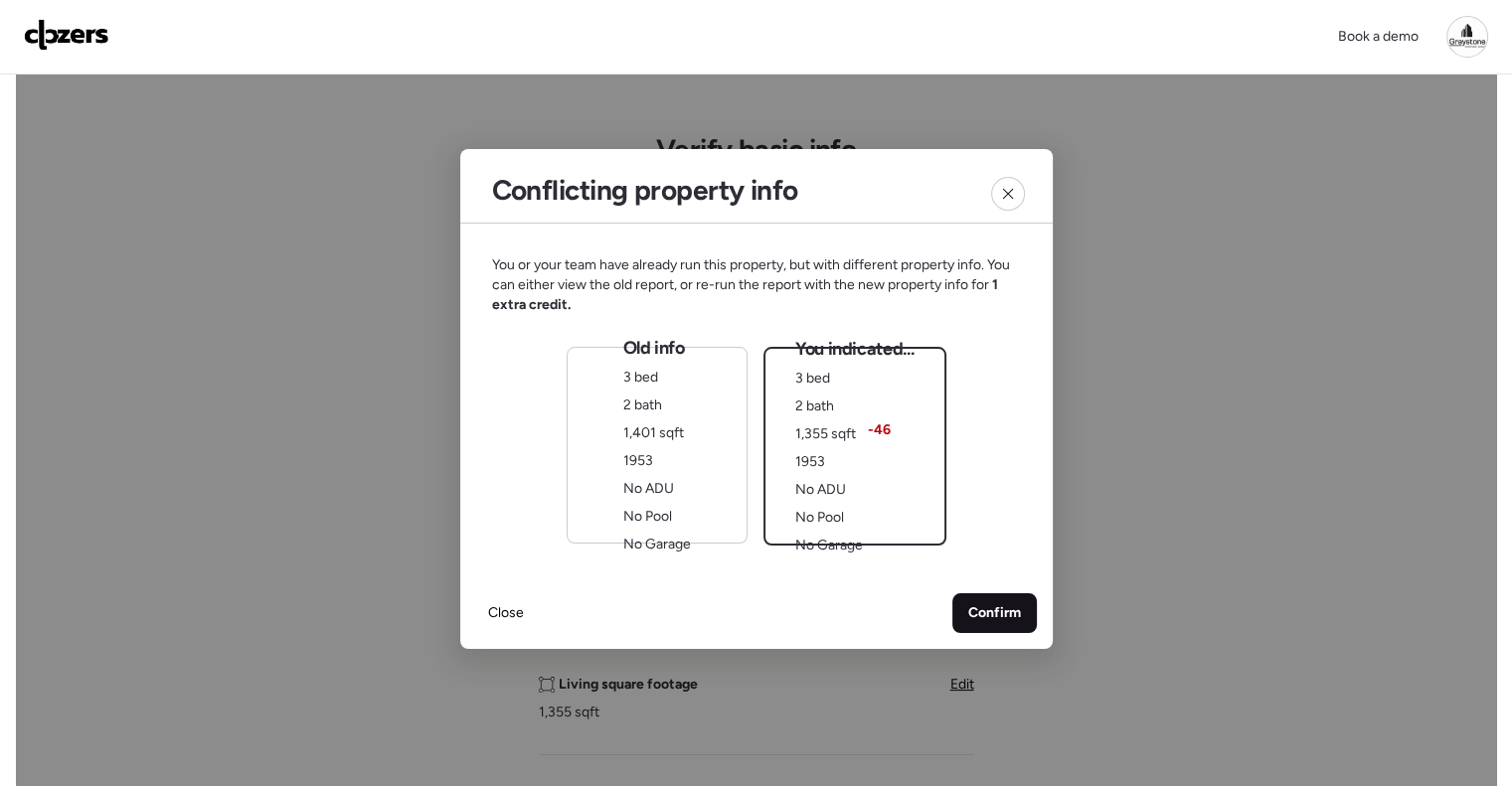 click on "Confirm" at bounding box center [994, 613] 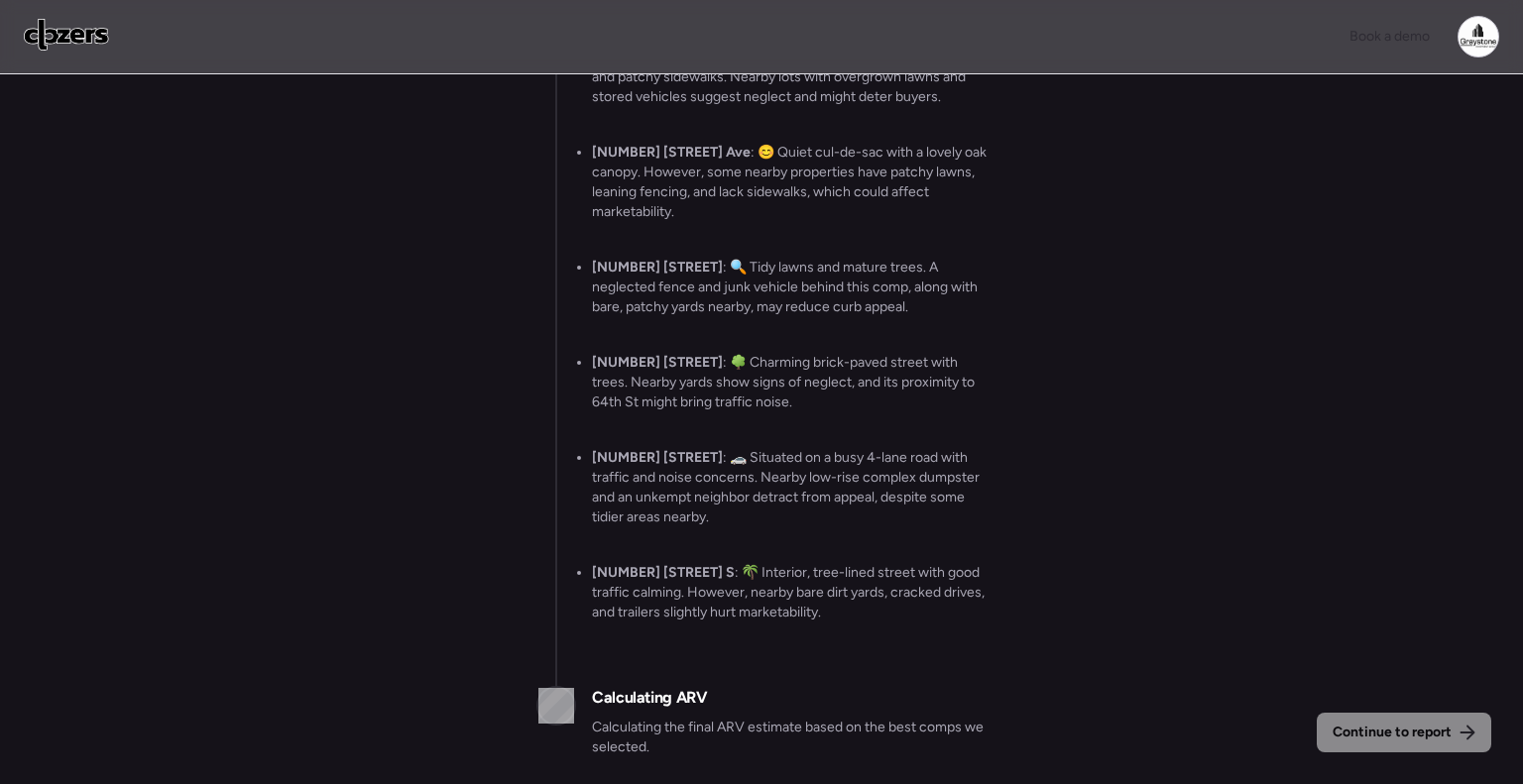 drag, startPoint x: 1031, startPoint y: 400, endPoint x: 475, endPoint y: 248, distance: 576.40264 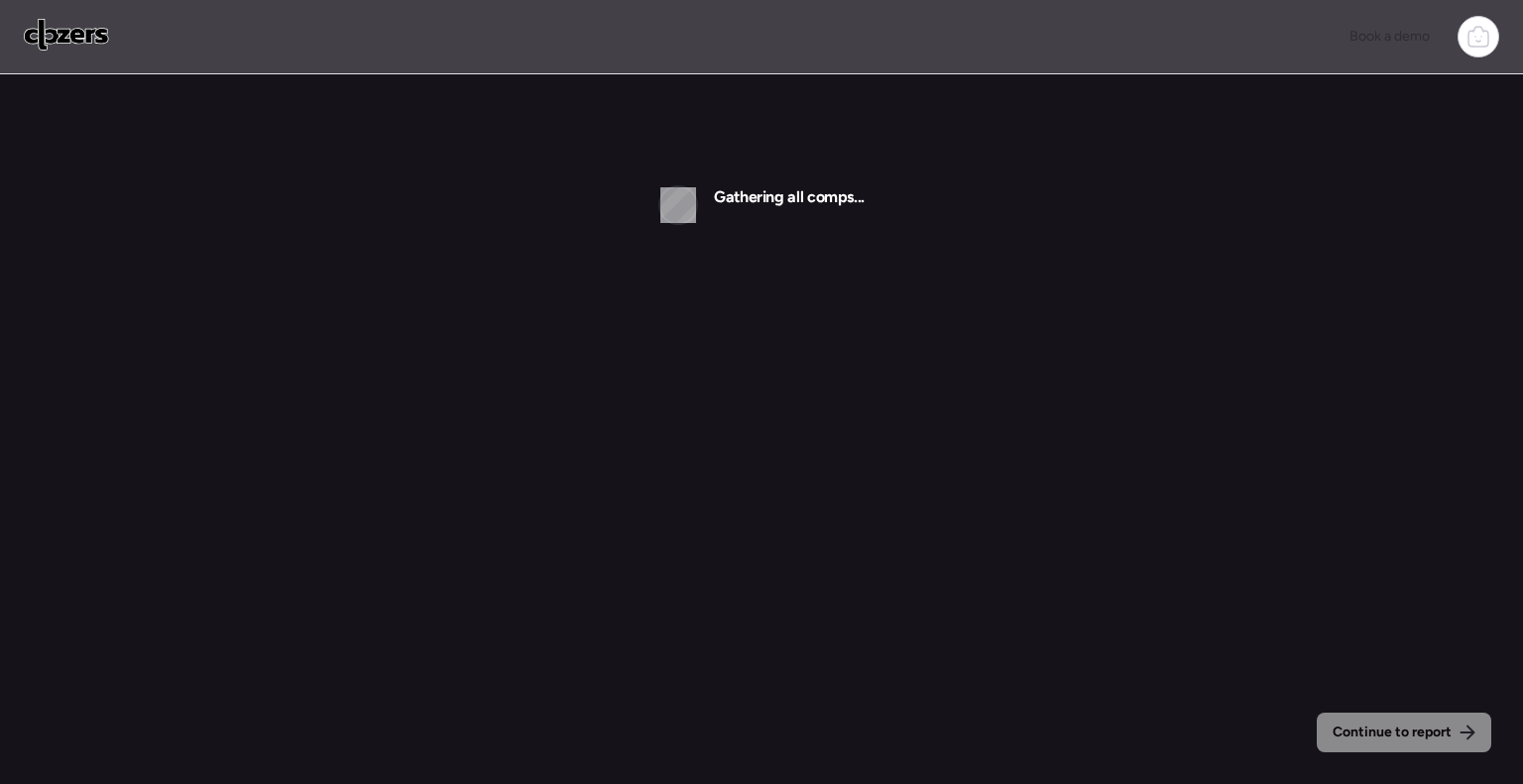 scroll, scrollTop: 0, scrollLeft: 0, axis: both 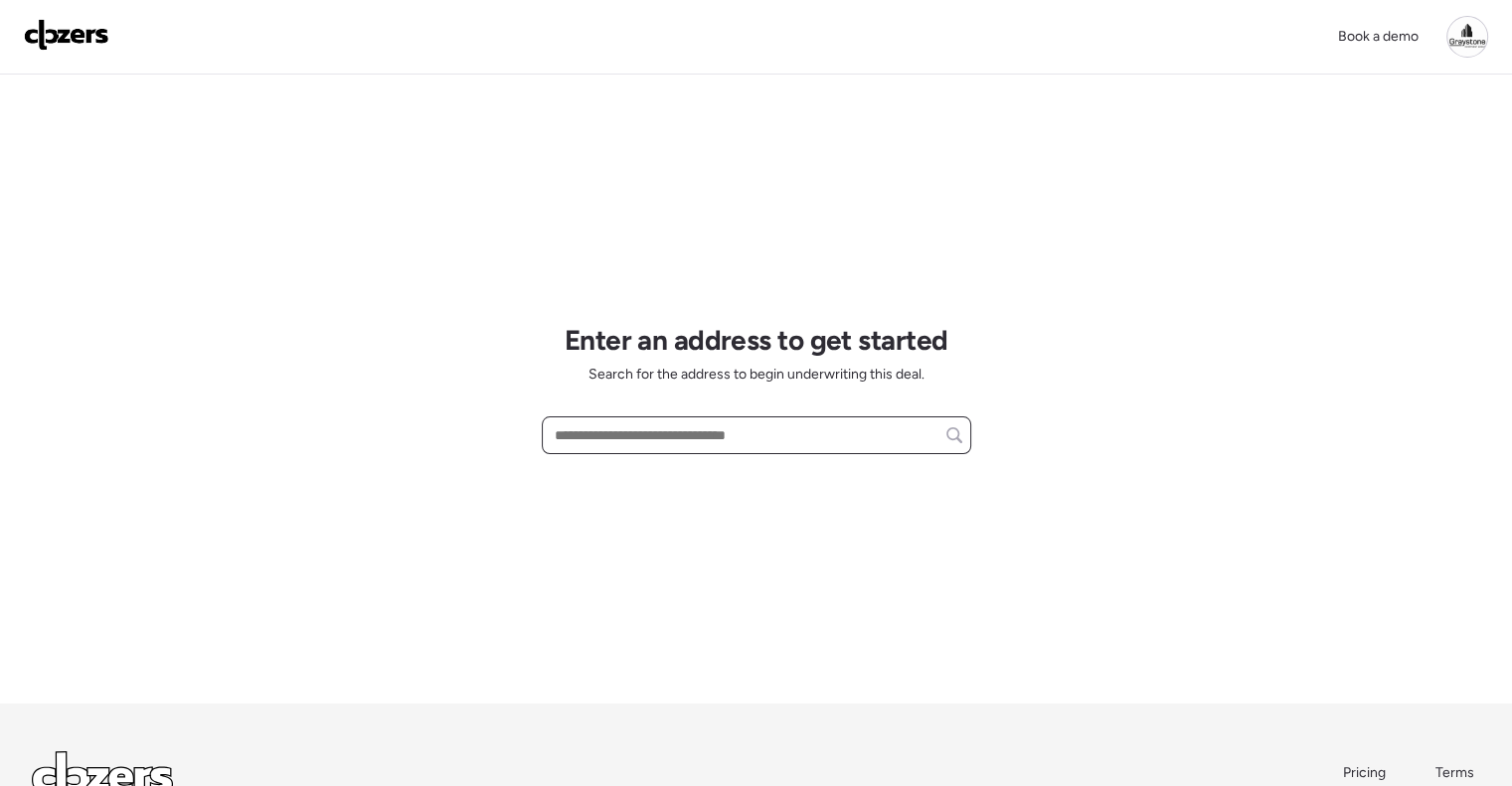 click at bounding box center [756, 435] 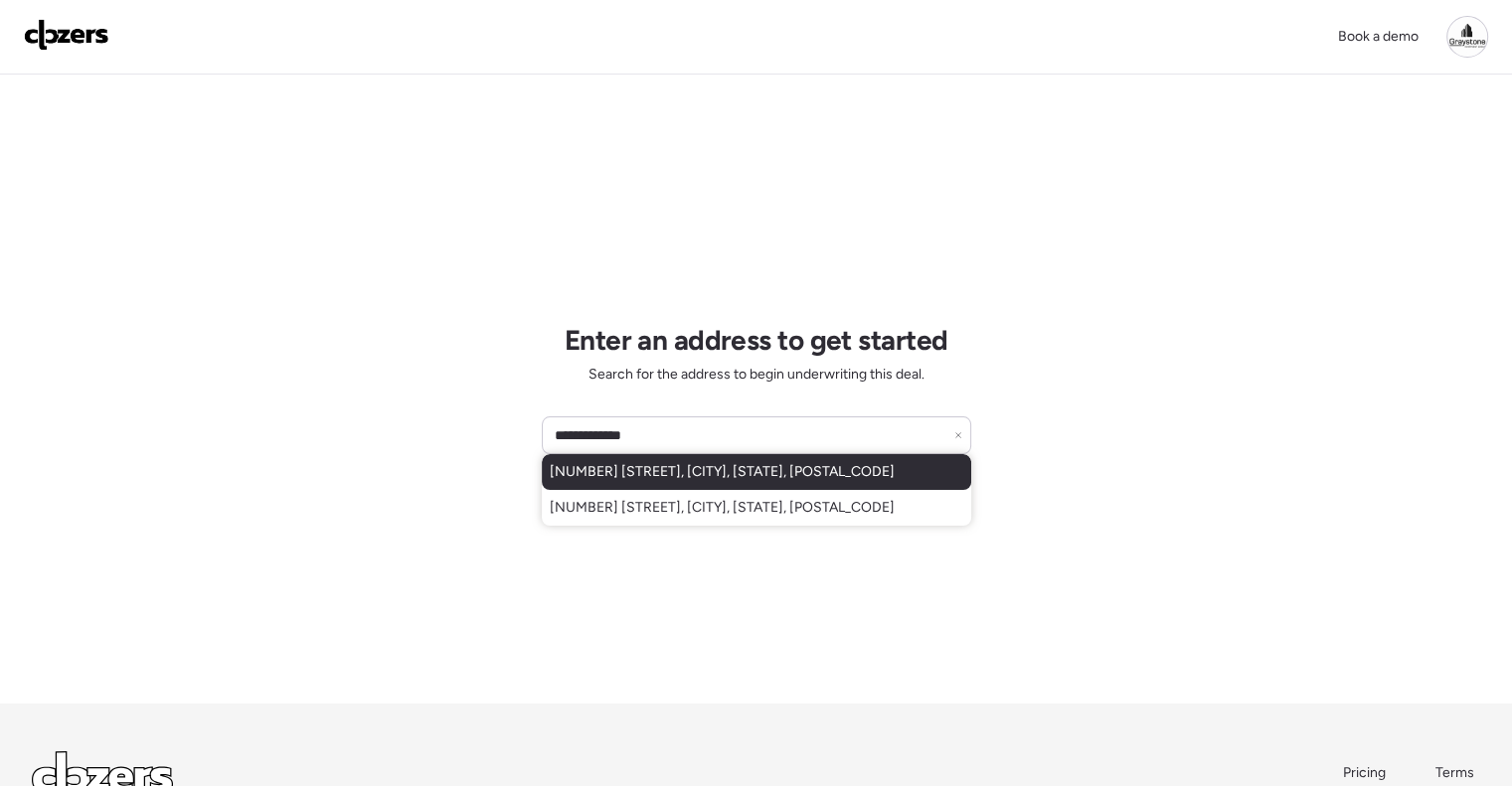 click on "[NUMBER] [STREET], [CITY], [STATE], [POSTAL_CODE]" at bounding box center (756, 472) 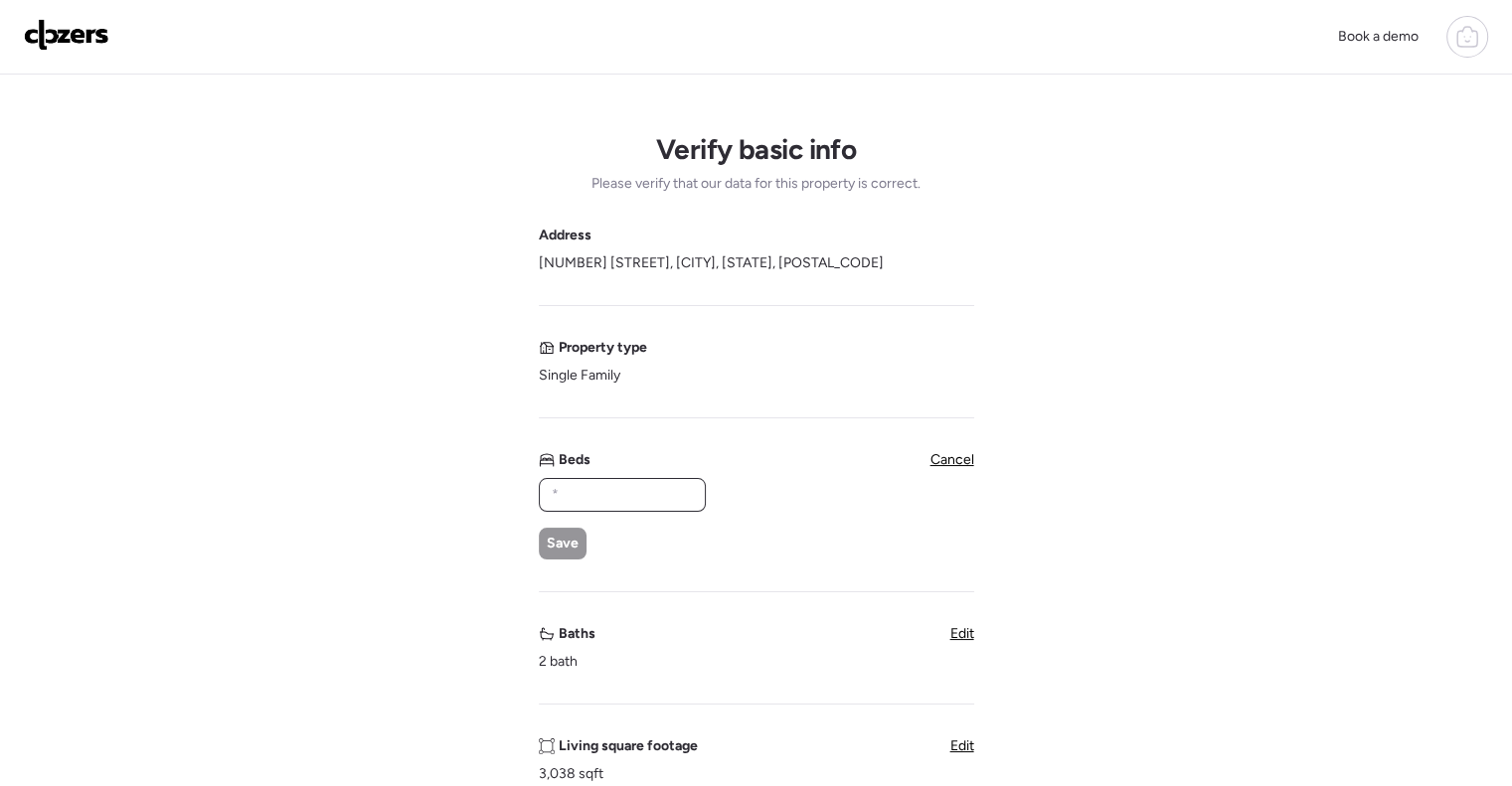 click at bounding box center (622, 495) 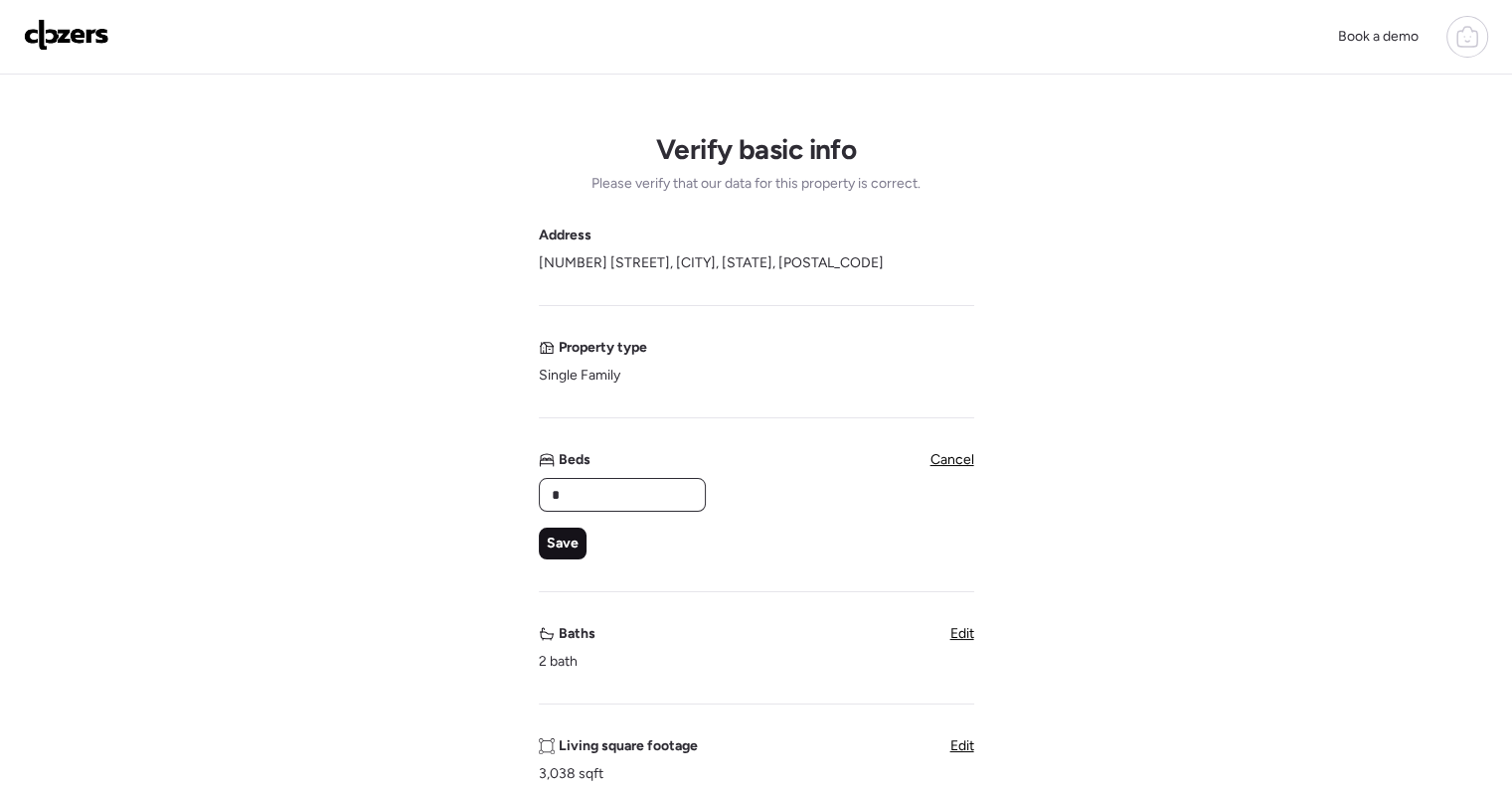type on "*" 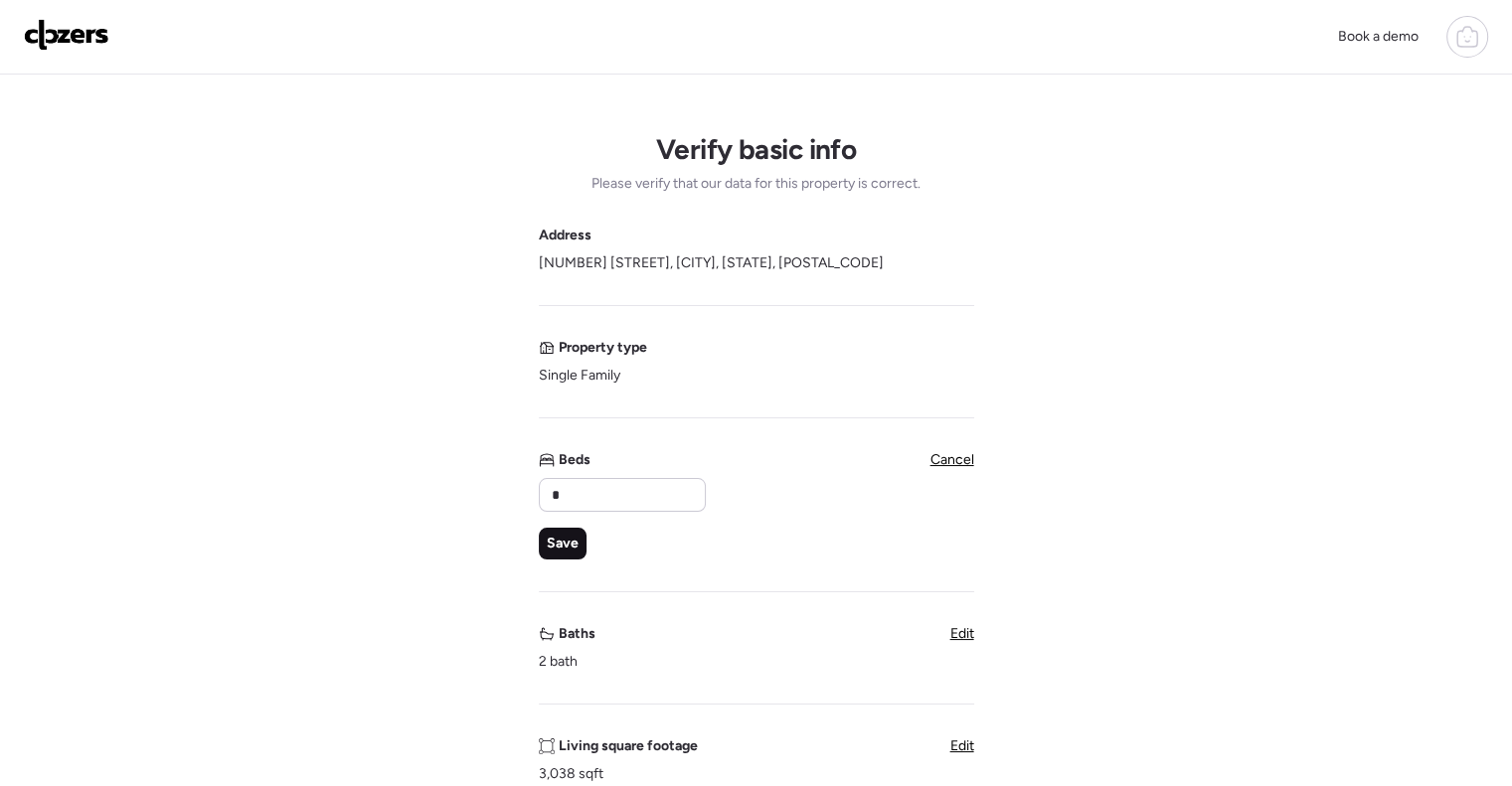 click on "Save" at bounding box center [563, 544] 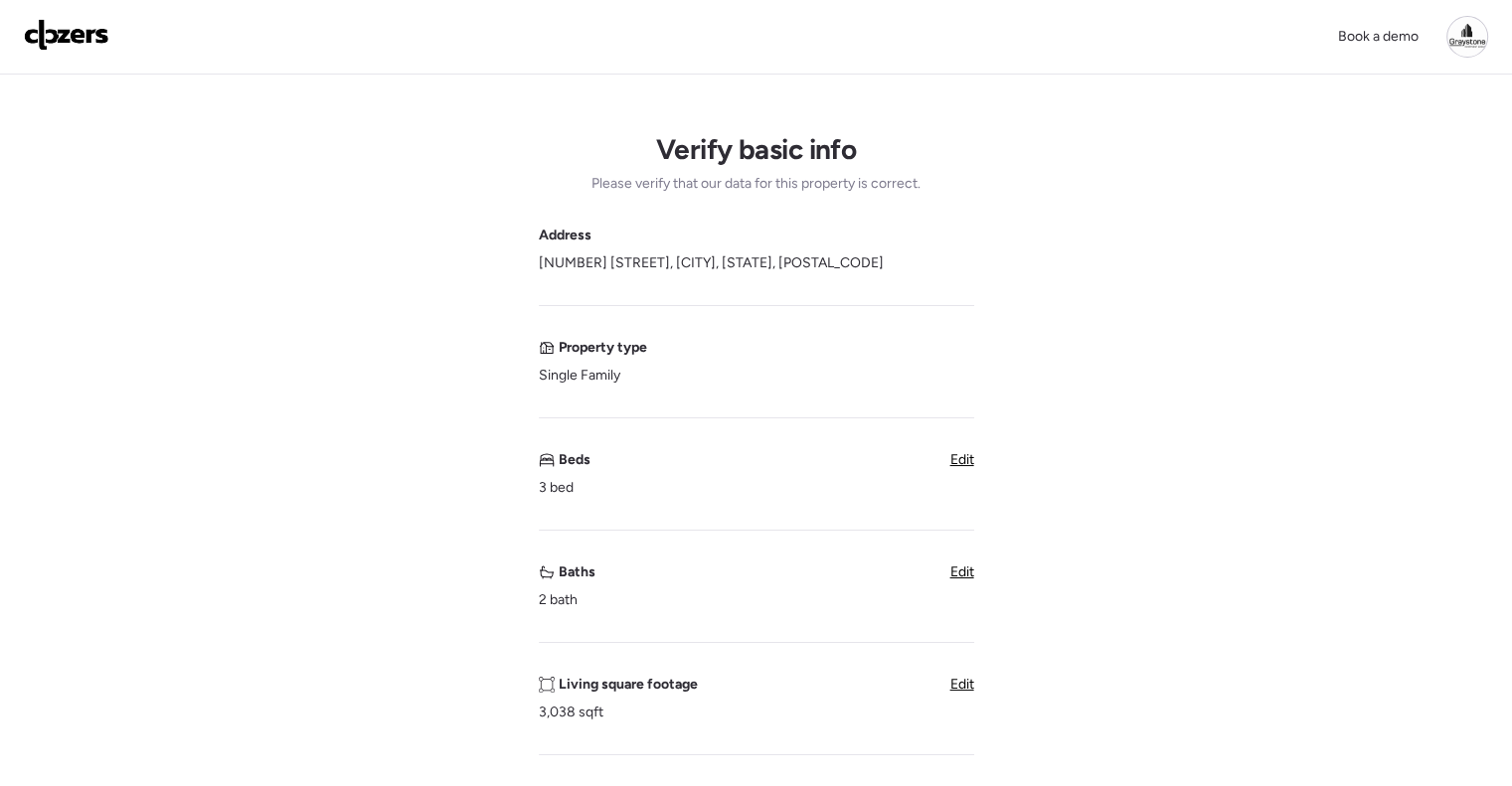 click on "Edit" at bounding box center [962, 684] 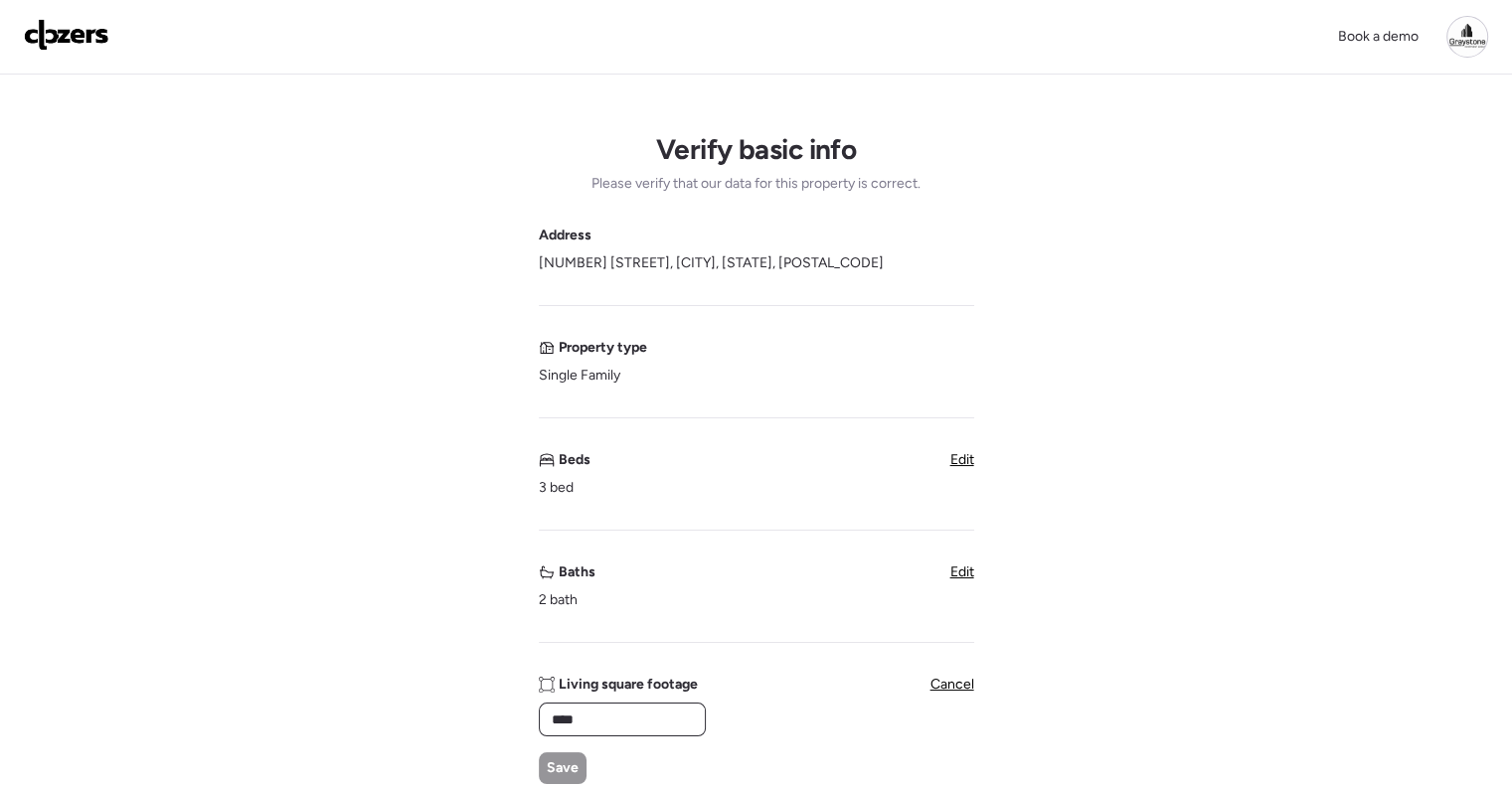 drag, startPoint x: 636, startPoint y: 711, endPoint x: 504, endPoint y: 697, distance: 132.74035 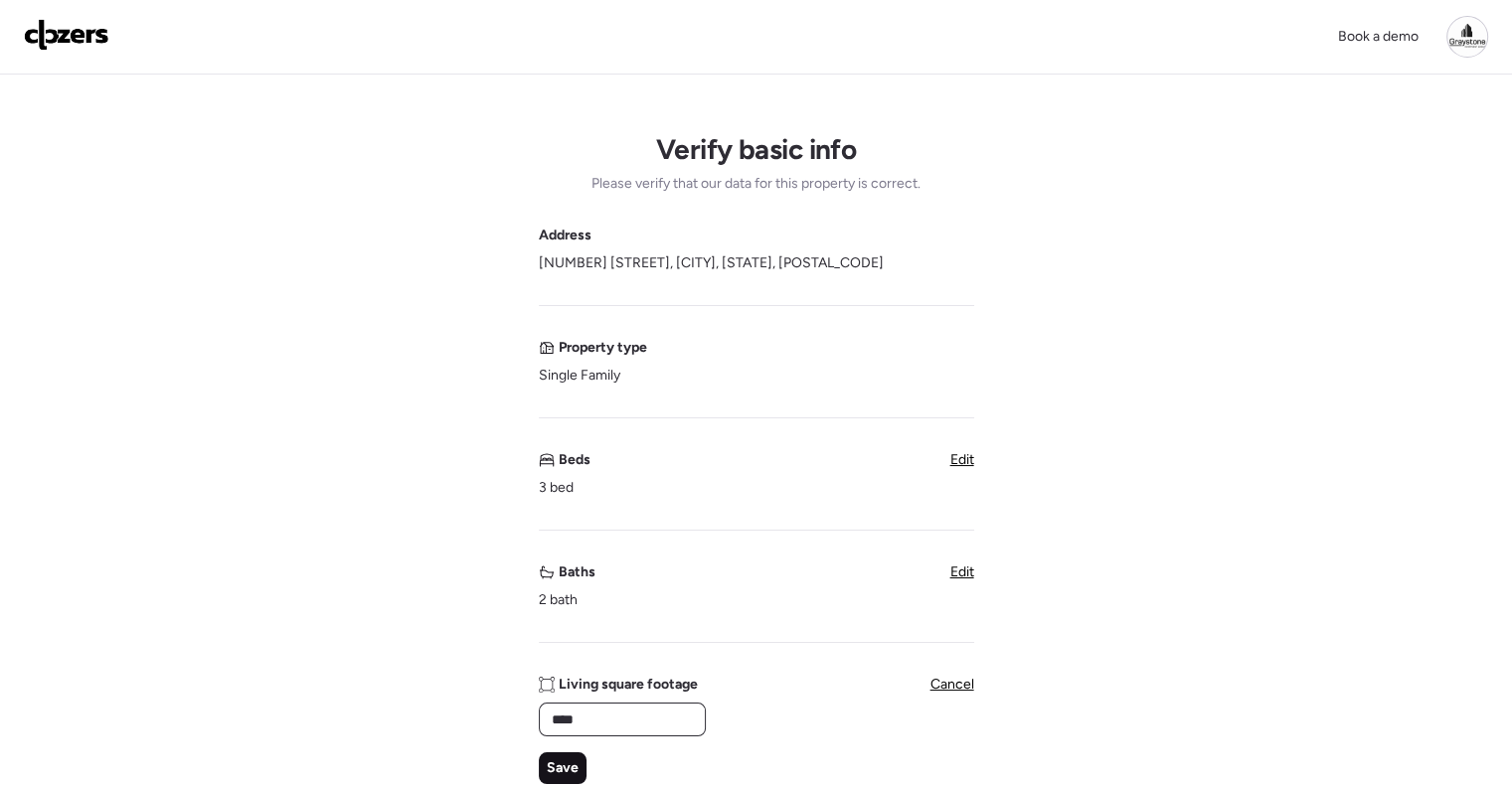 type on "****" 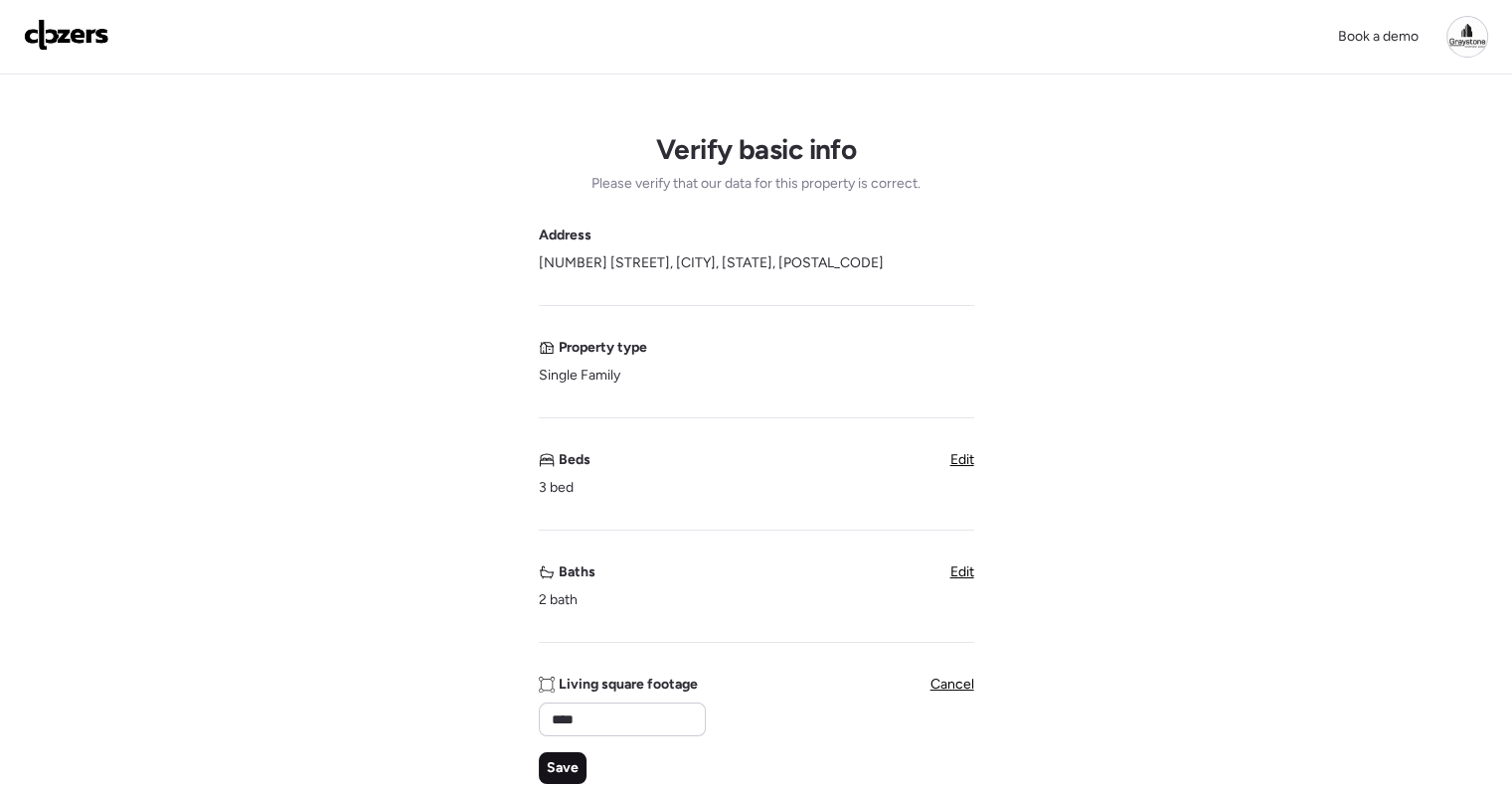 click on "Save" at bounding box center (563, 768) 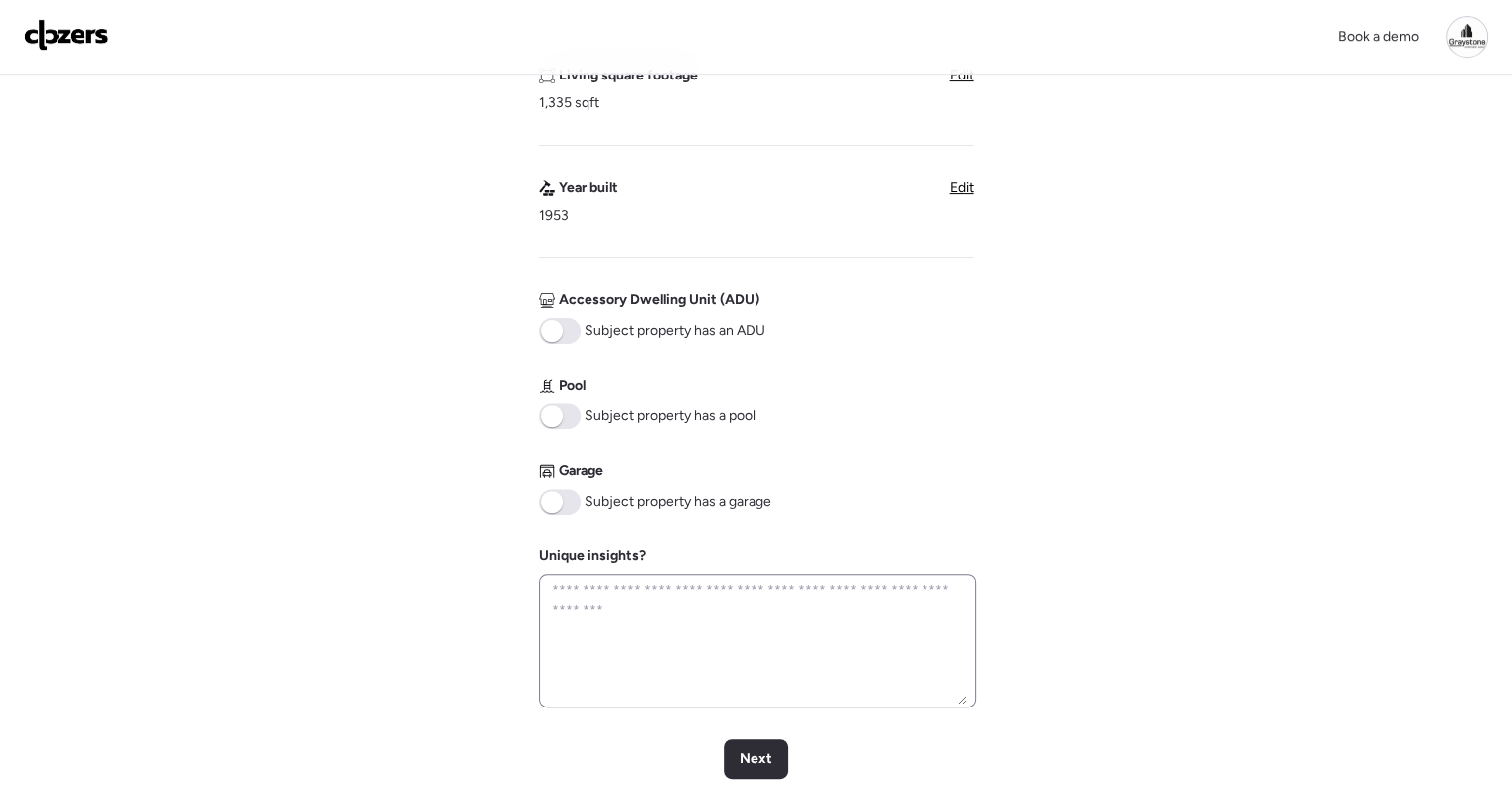 scroll, scrollTop: 696, scrollLeft: 0, axis: vertical 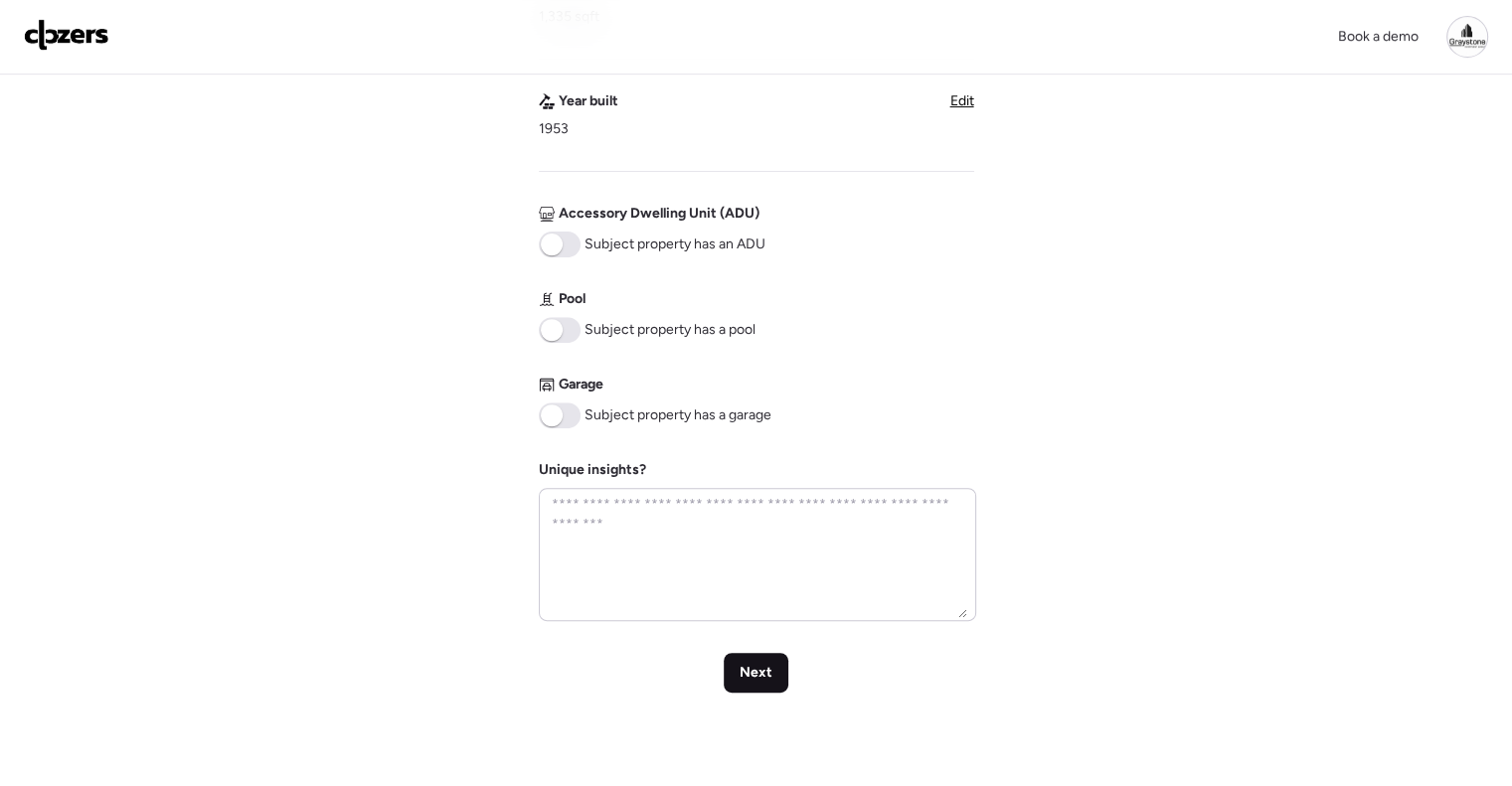 click on "Next" at bounding box center (756, 673) 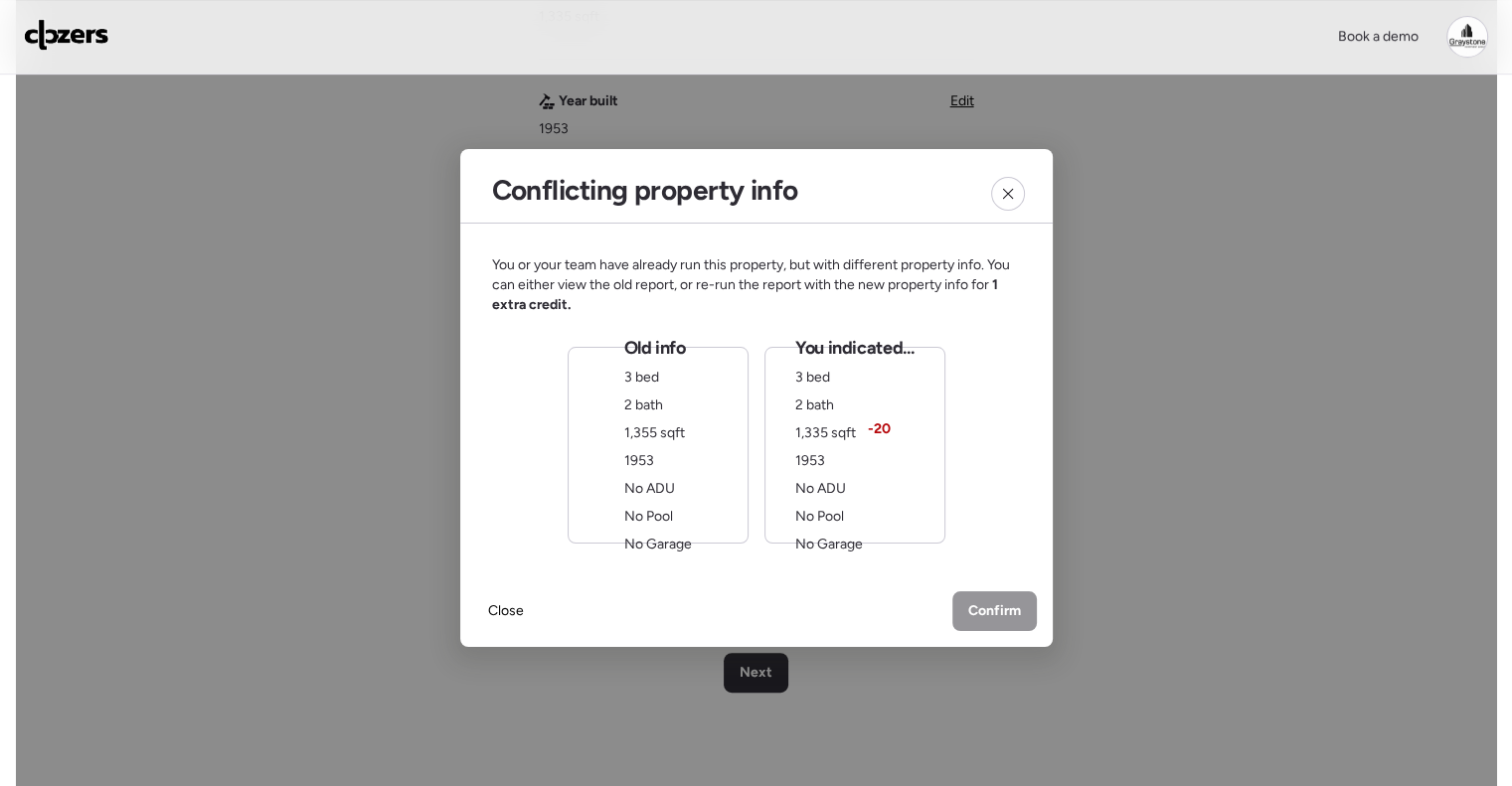 click on "2 bath" at bounding box center [814, 404] 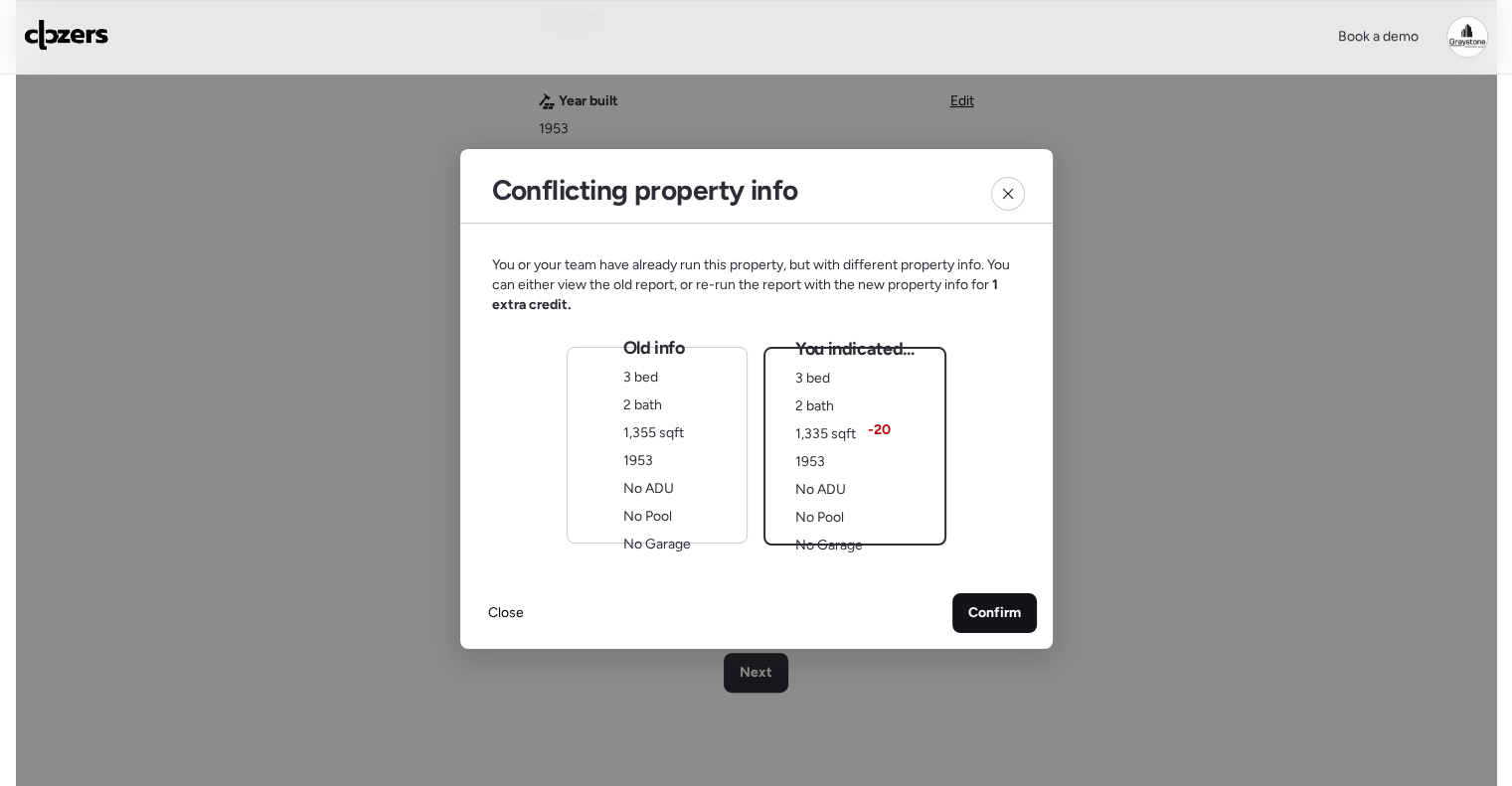 click on "Confirm" at bounding box center (994, 613) 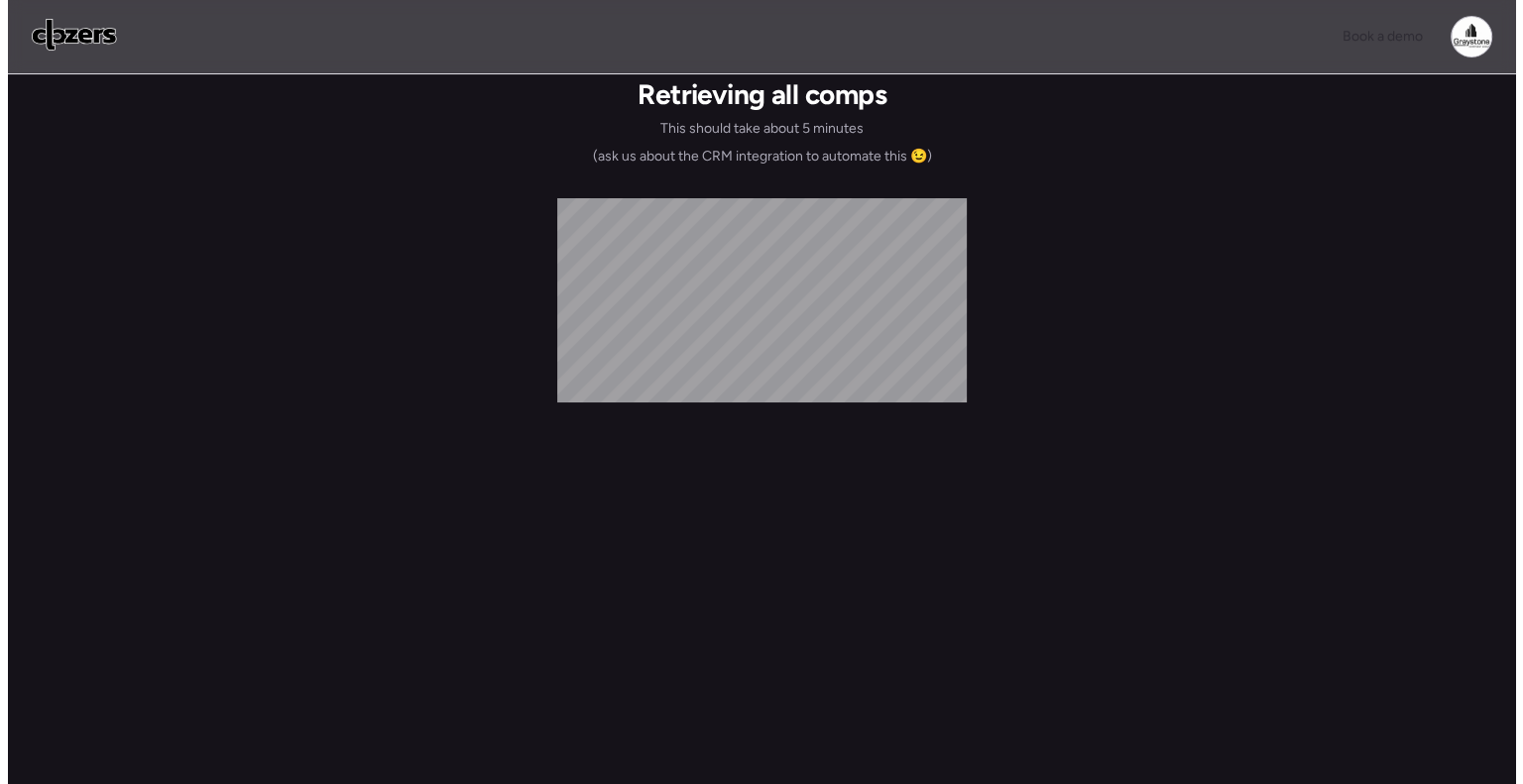 scroll, scrollTop: 0, scrollLeft: 0, axis: both 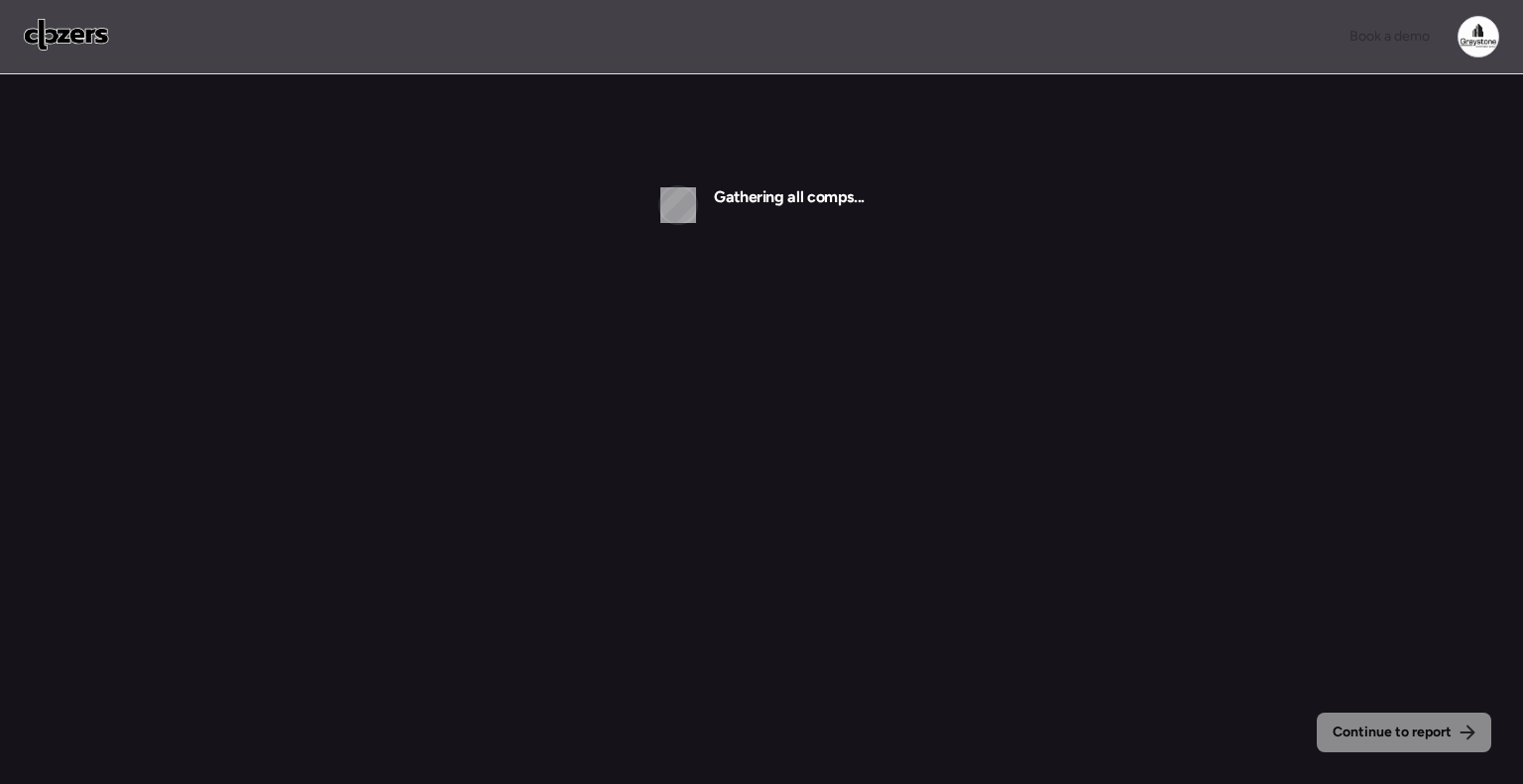 click at bounding box center (66, 35) 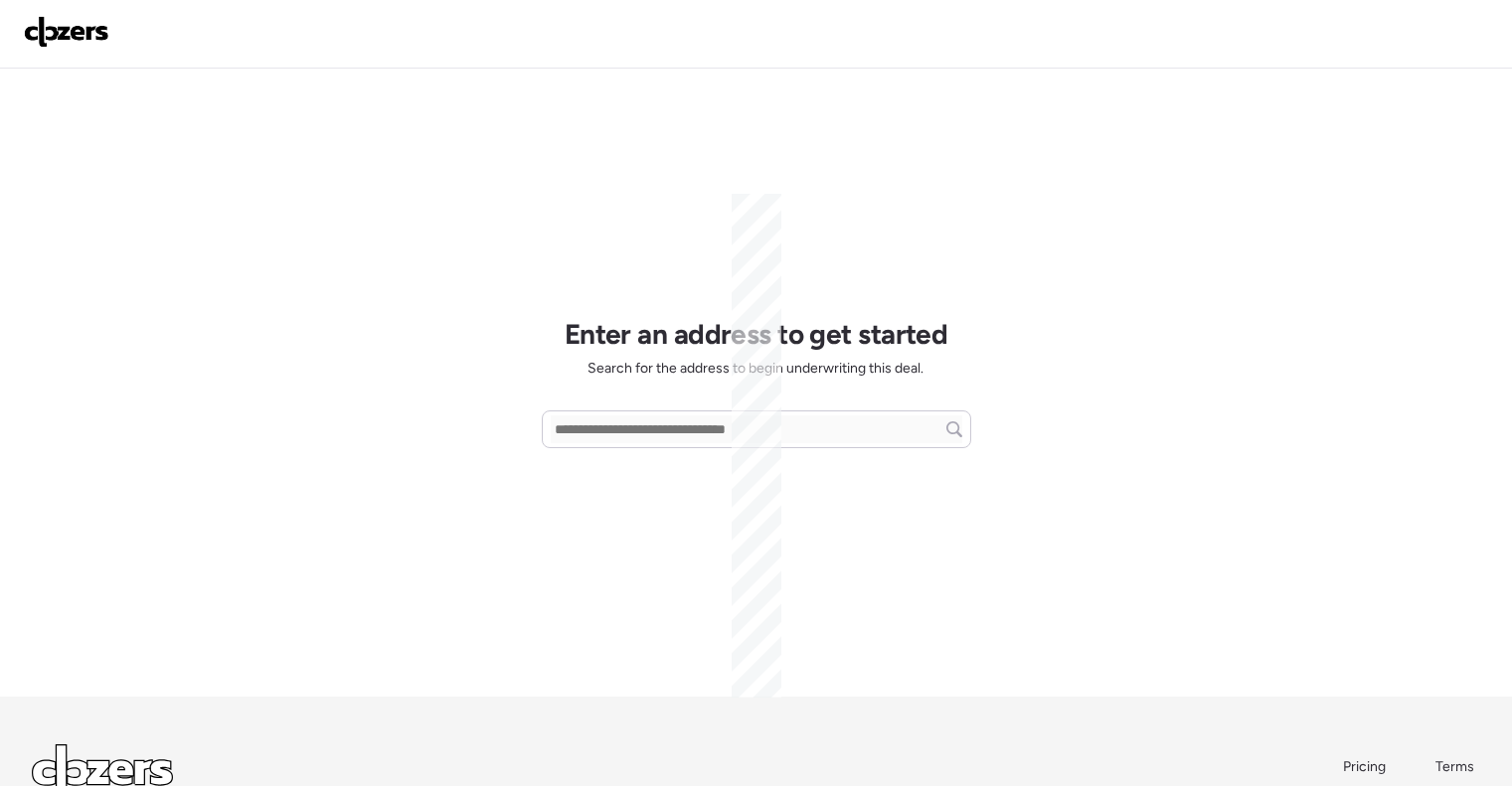 scroll, scrollTop: 0, scrollLeft: 0, axis: both 